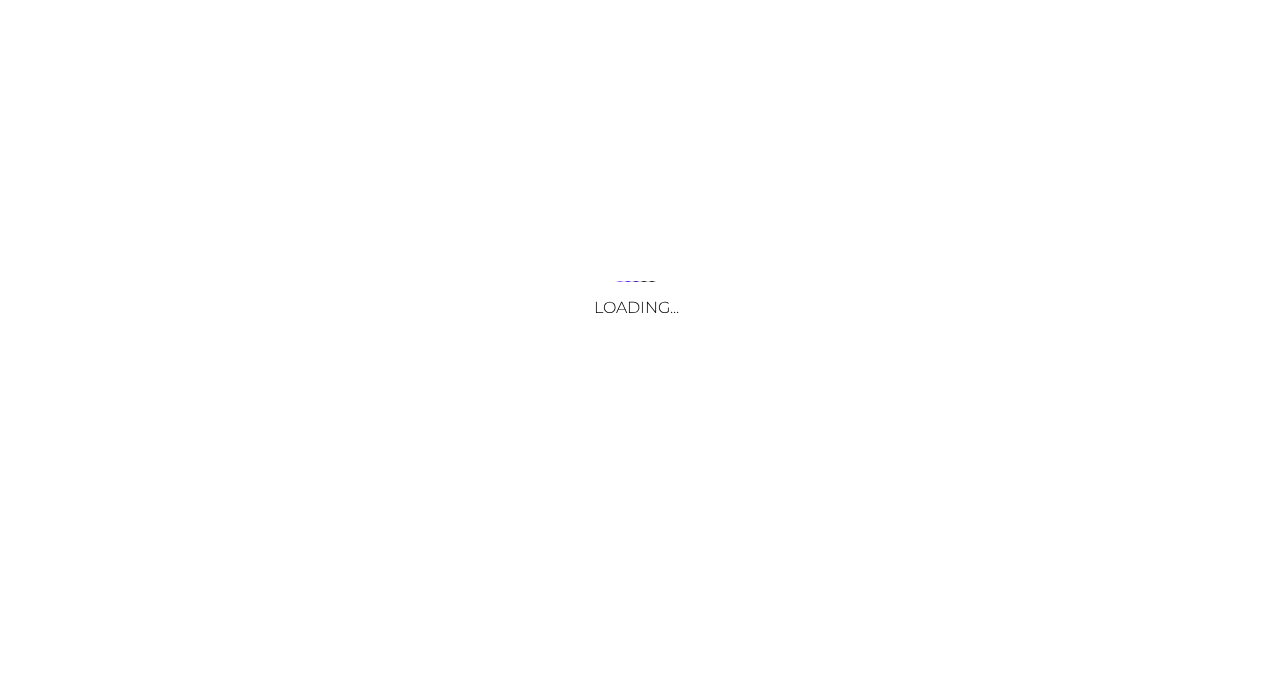 scroll, scrollTop: 0, scrollLeft: 0, axis: both 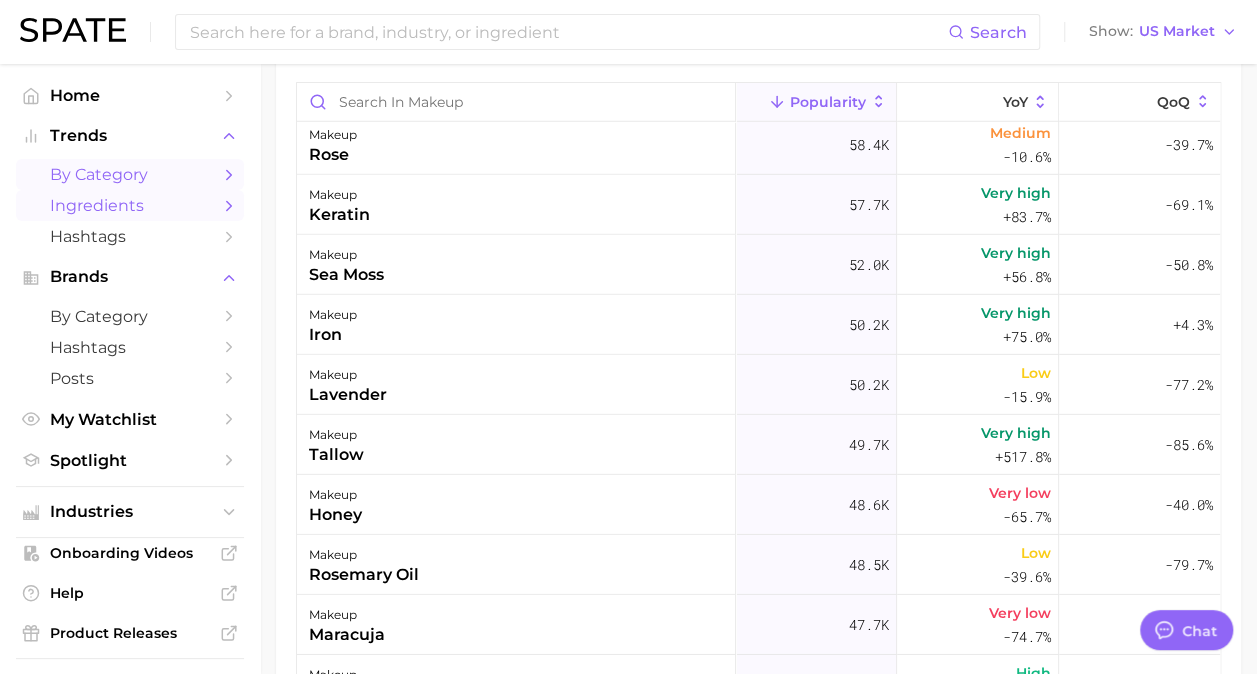 click on "by Category" at bounding box center (130, 174) 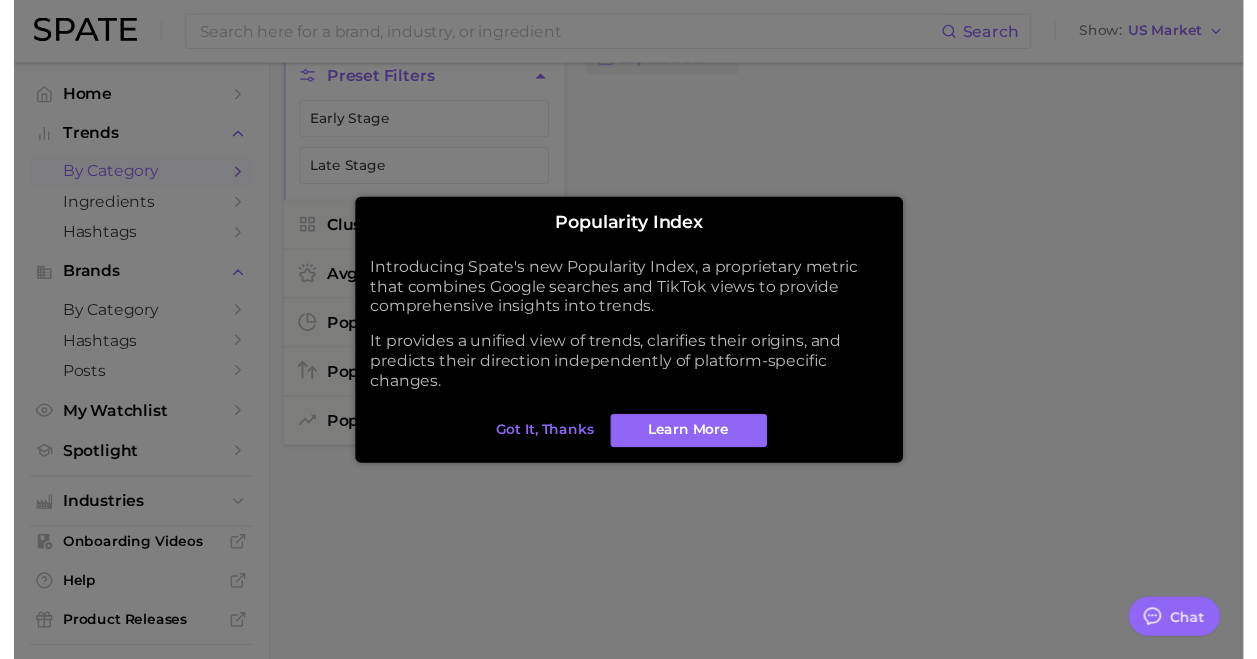 scroll, scrollTop: 0, scrollLeft: 0, axis: both 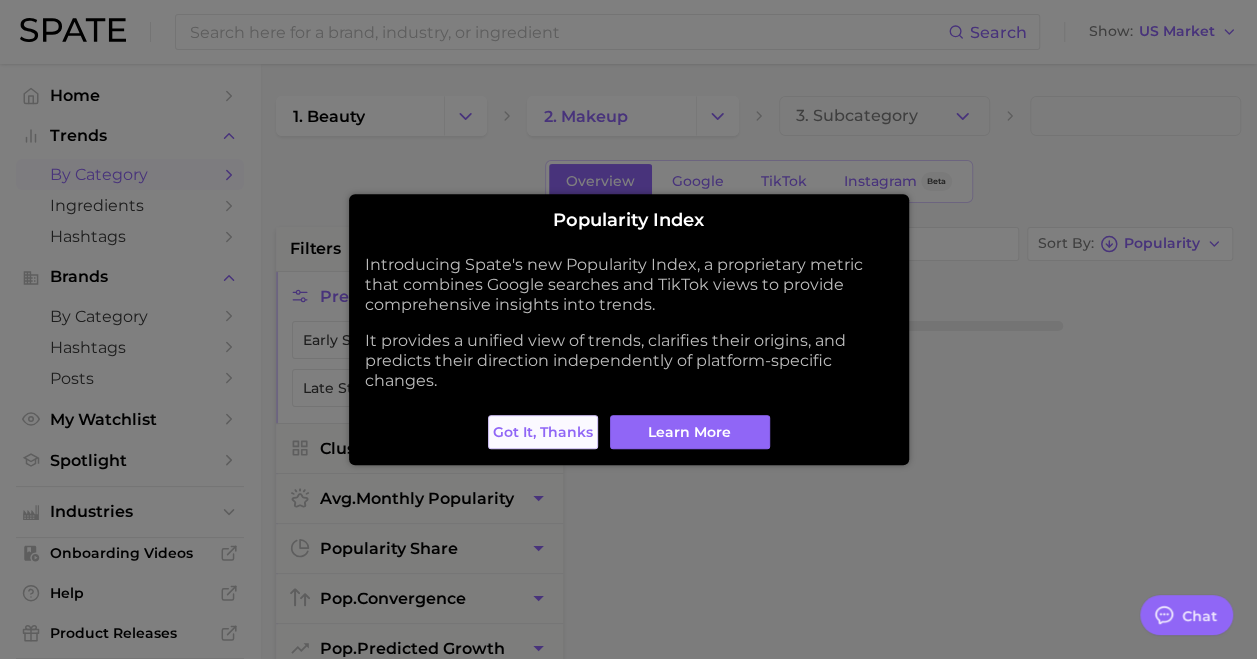 click on "Got it, thanks" at bounding box center [543, 432] 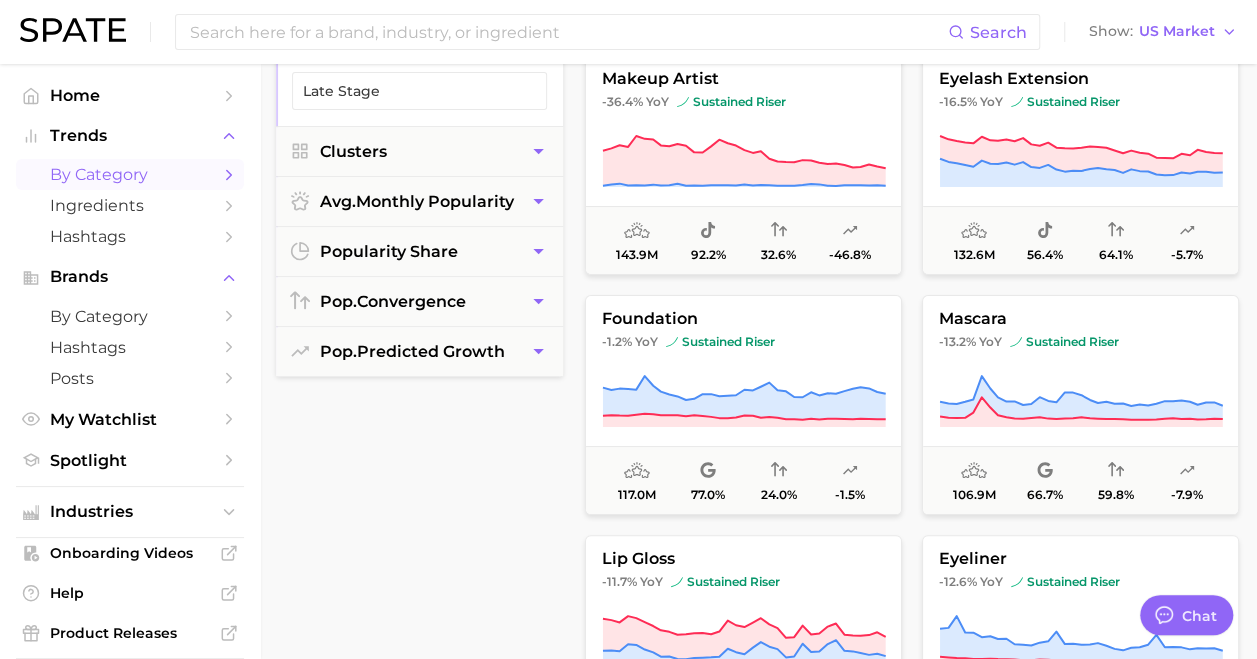 scroll, scrollTop: 297, scrollLeft: 9, axis: both 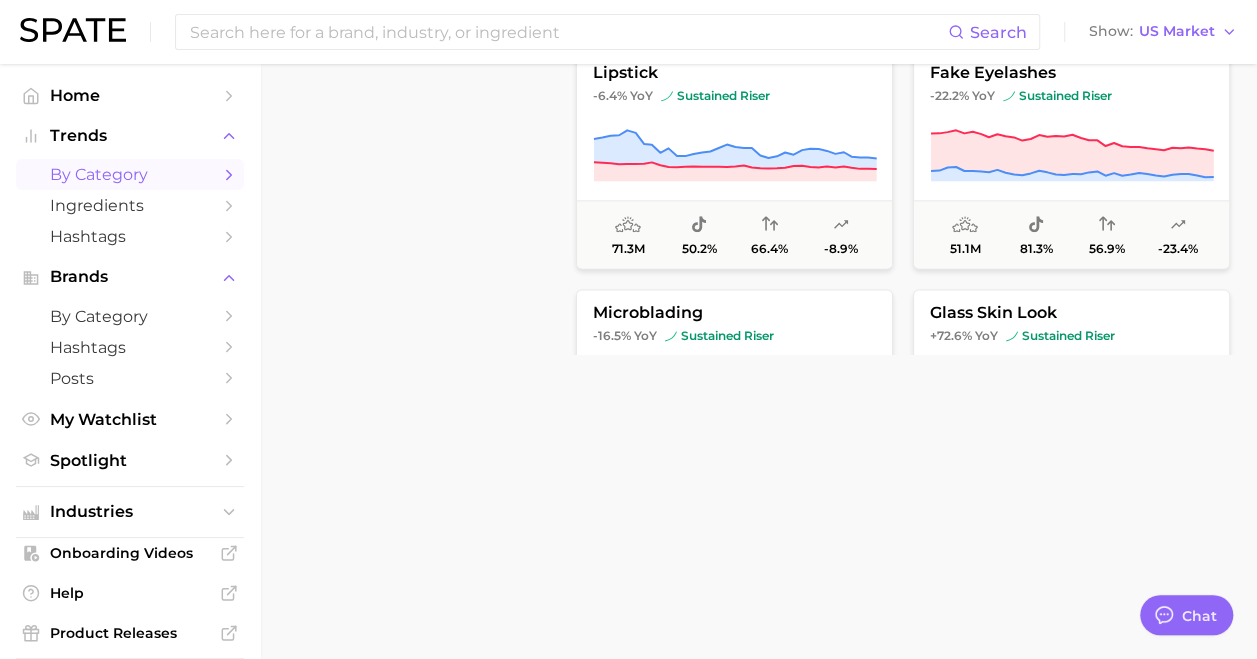 click on "Home Trends by Category Ingredients Hashtags Brands by Category Hashtags Posts My Watchlist Spotlight Industries Onboarding Videos Help Product Releases Settings Log Out" at bounding box center [130, 361] 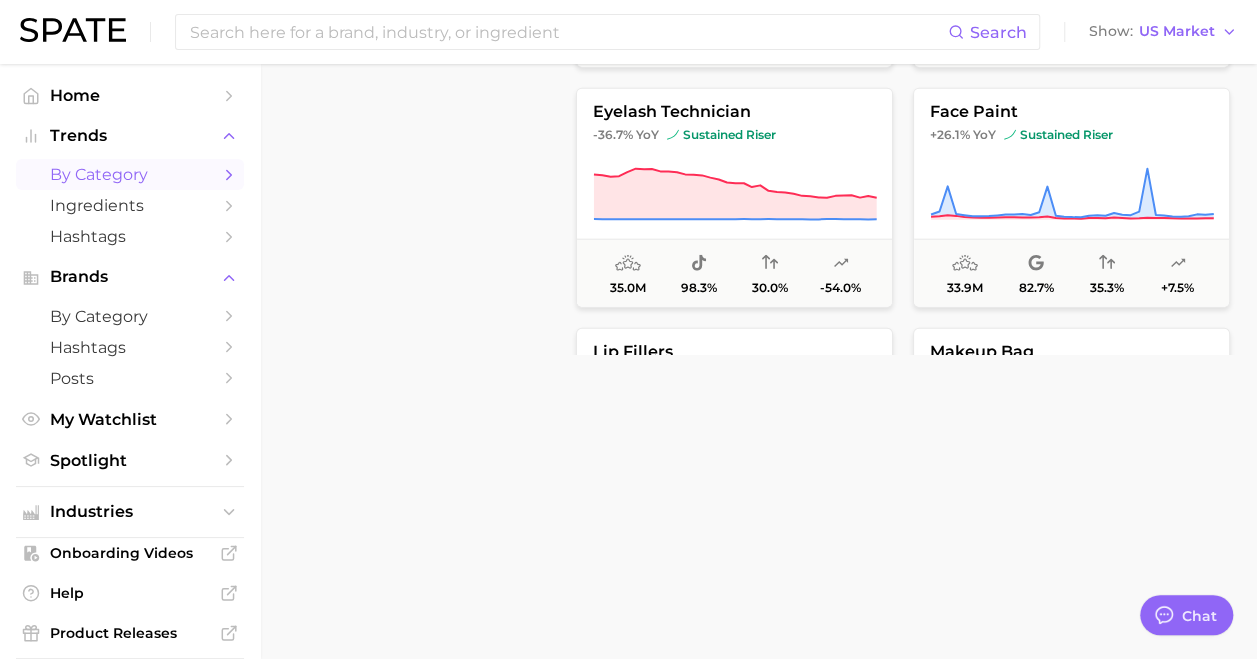 scroll, scrollTop: 1740, scrollLeft: 0, axis: vertical 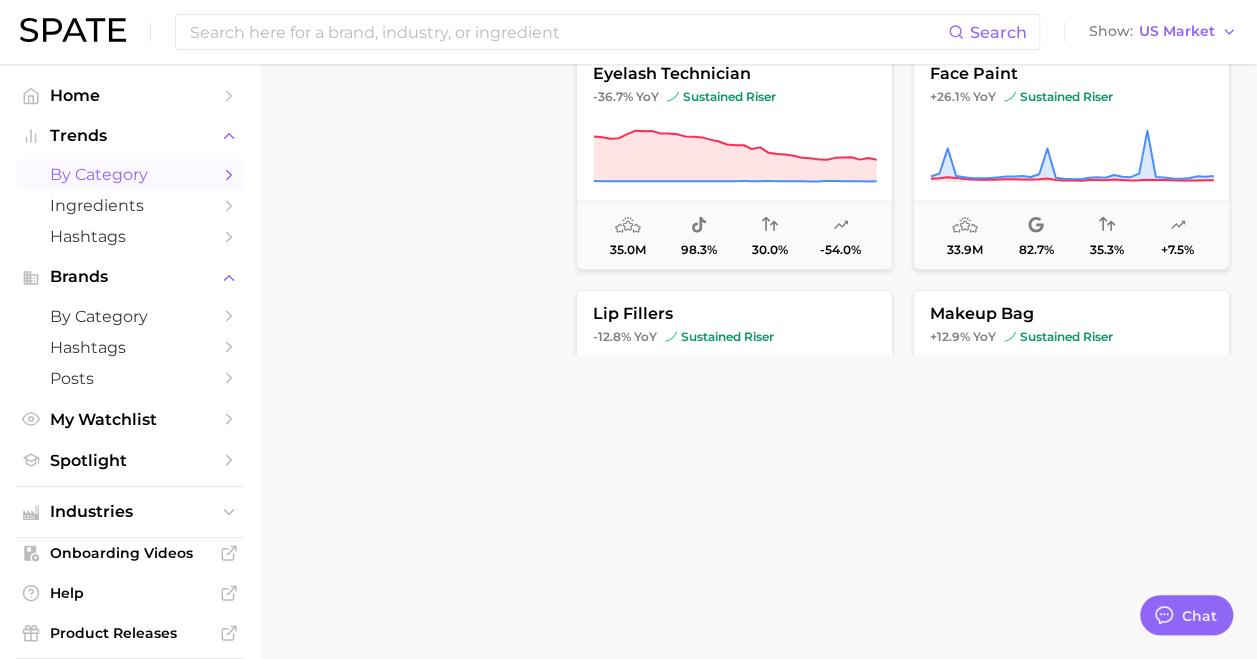 click on "Home Trends by Category Ingredients Hashtags Brands by Category Hashtags Posts My Watchlist Spotlight Industries Onboarding Videos Help Product Releases Settings Log Out" at bounding box center (130, 361) 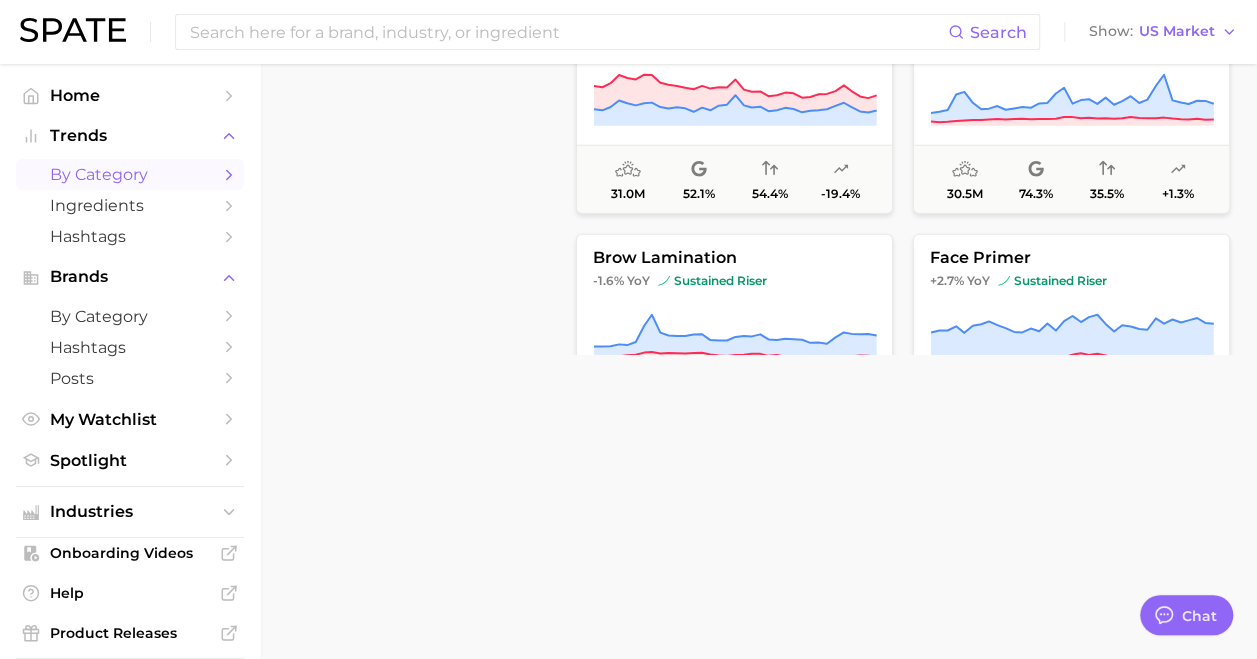 scroll, scrollTop: 2140, scrollLeft: 0, axis: vertical 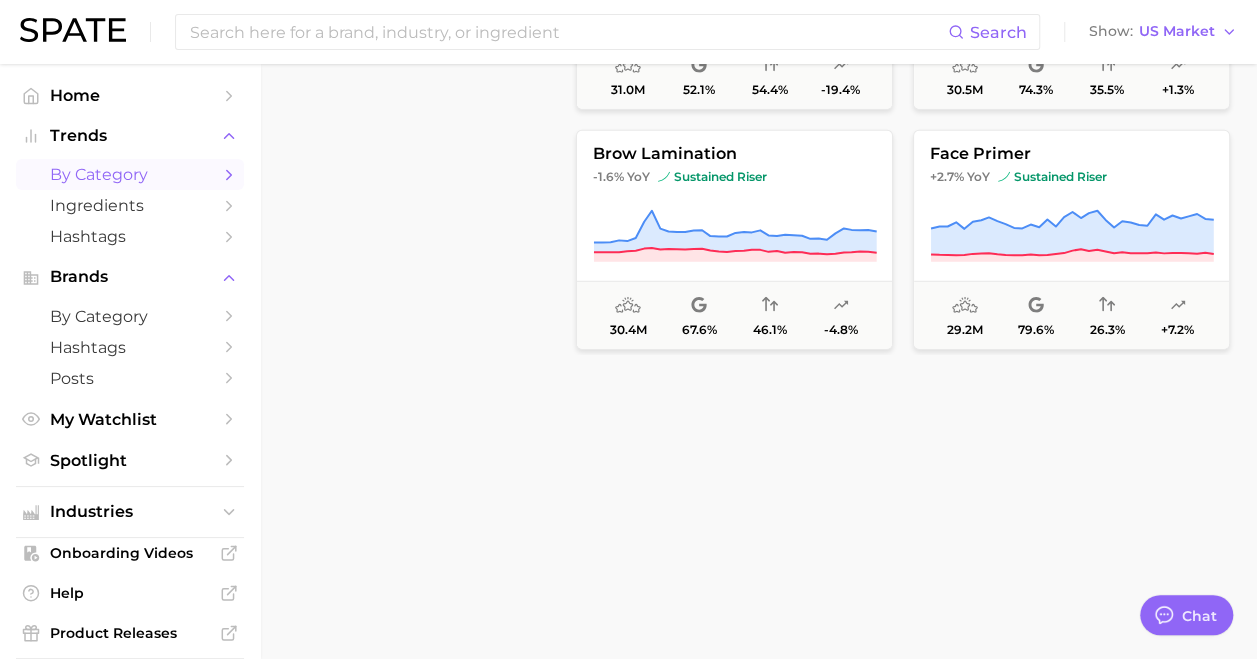 click on "Home Trends by Category Ingredients Hashtags Brands by Category Hashtags Posts My Watchlist Spotlight Industries Onboarding Videos Help Product Releases Settings Log Out" at bounding box center [130, 361] 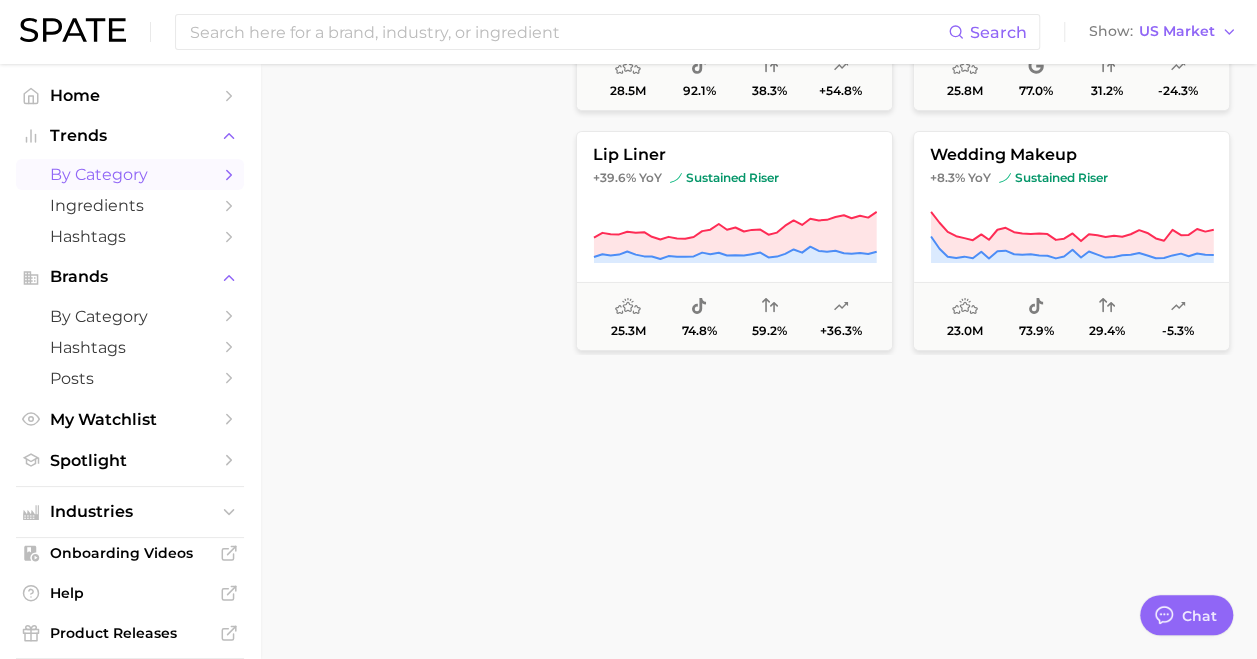 scroll, scrollTop: 2620, scrollLeft: 0, axis: vertical 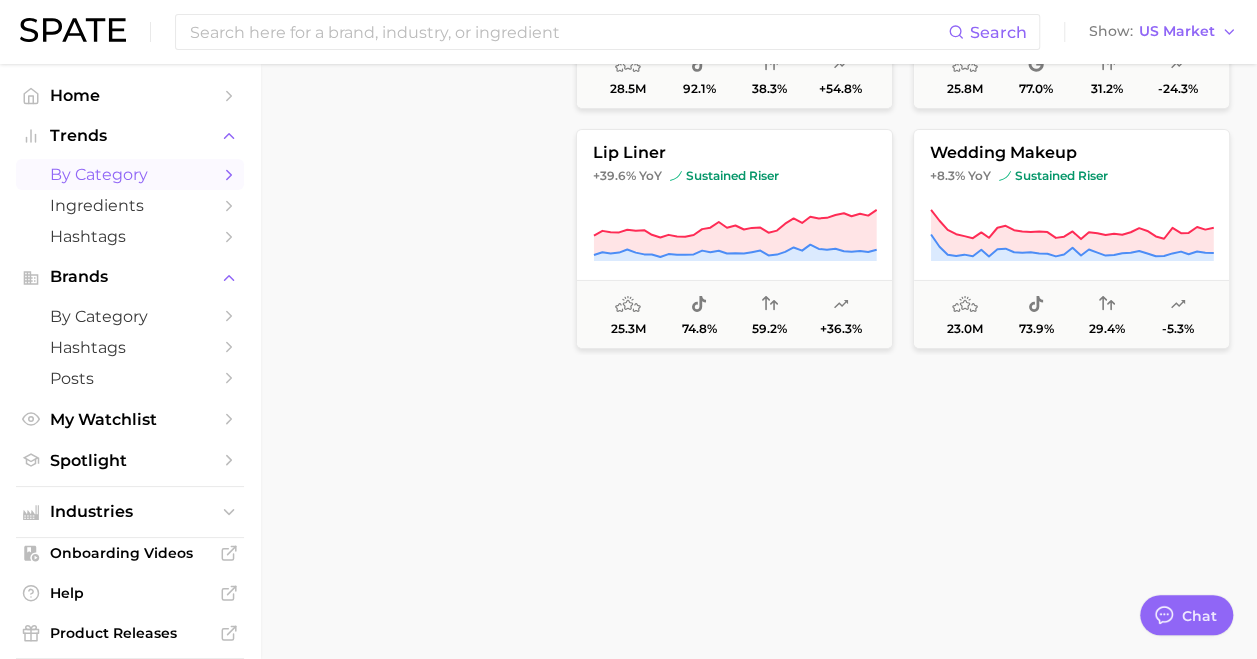 click on "Search Show US Market" at bounding box center (628, 32) 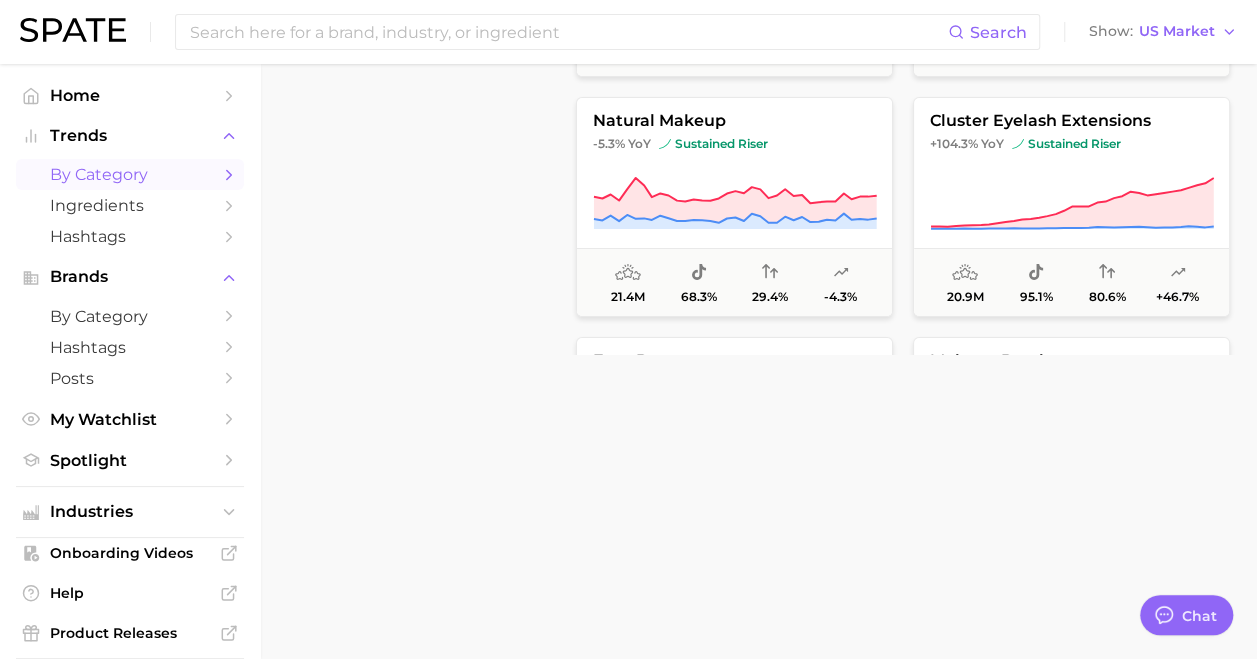 scroll, scrollTop: 2900, scrollLeft: 0, axis: vertical 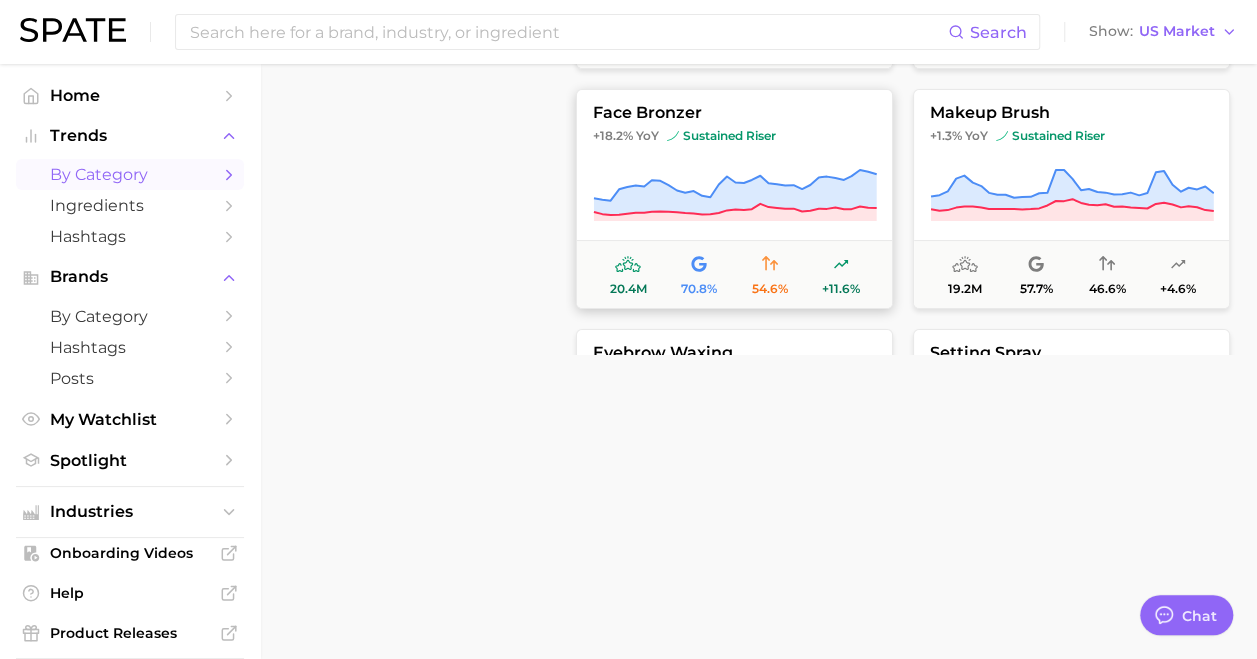 click on "face bronzer" at bounding box center [734, 113] 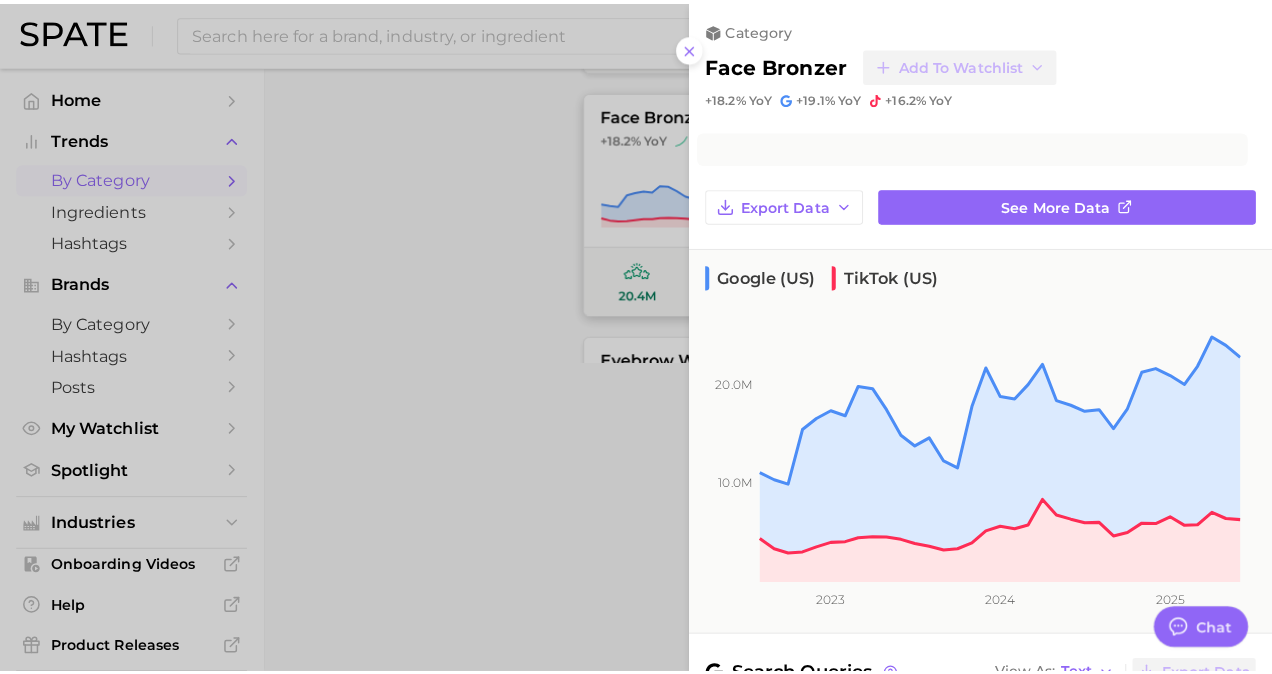 scroll, scrollTop: 906, scrollLeft: 0, axis: vertical 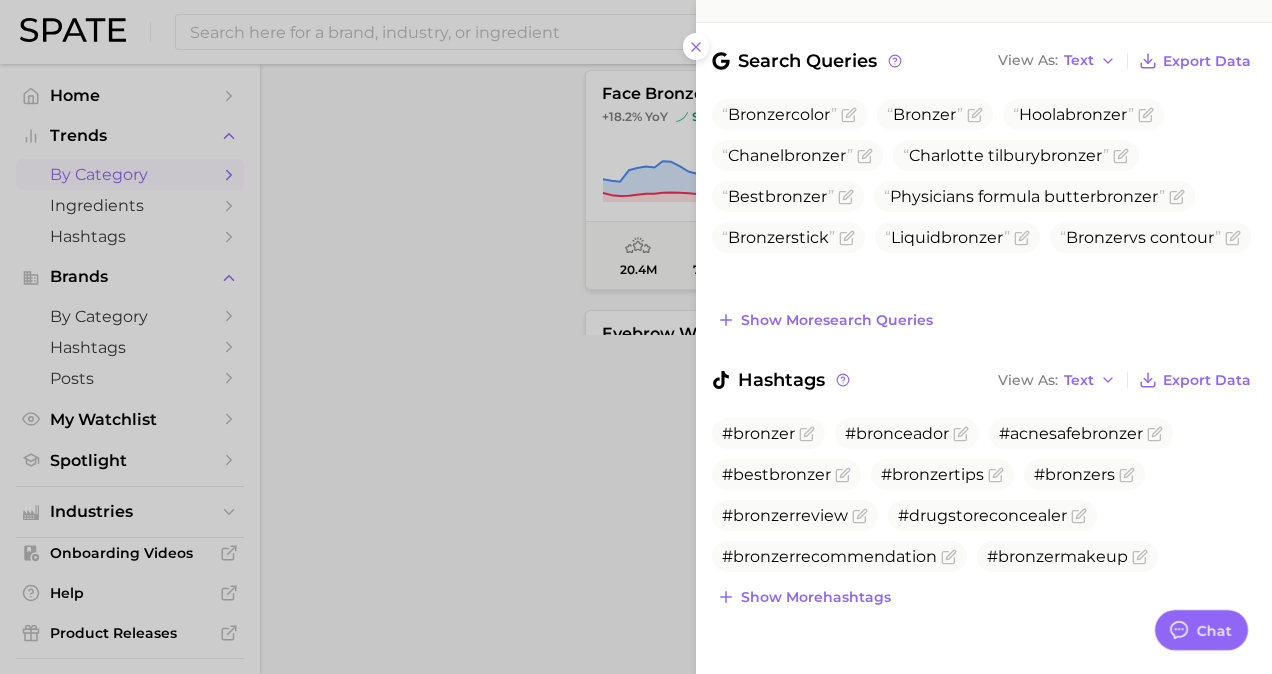 click at bounding box center (636, 337) 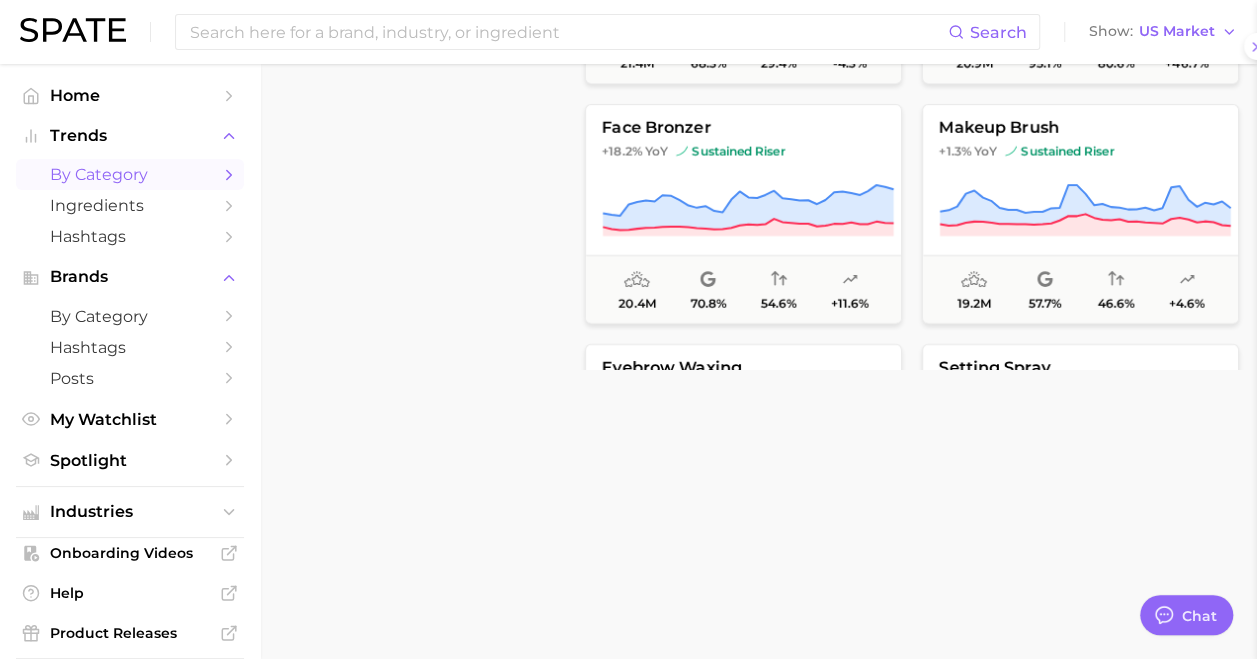 scroll, scrollTop: 0, scrollLeft: 0, axis: both 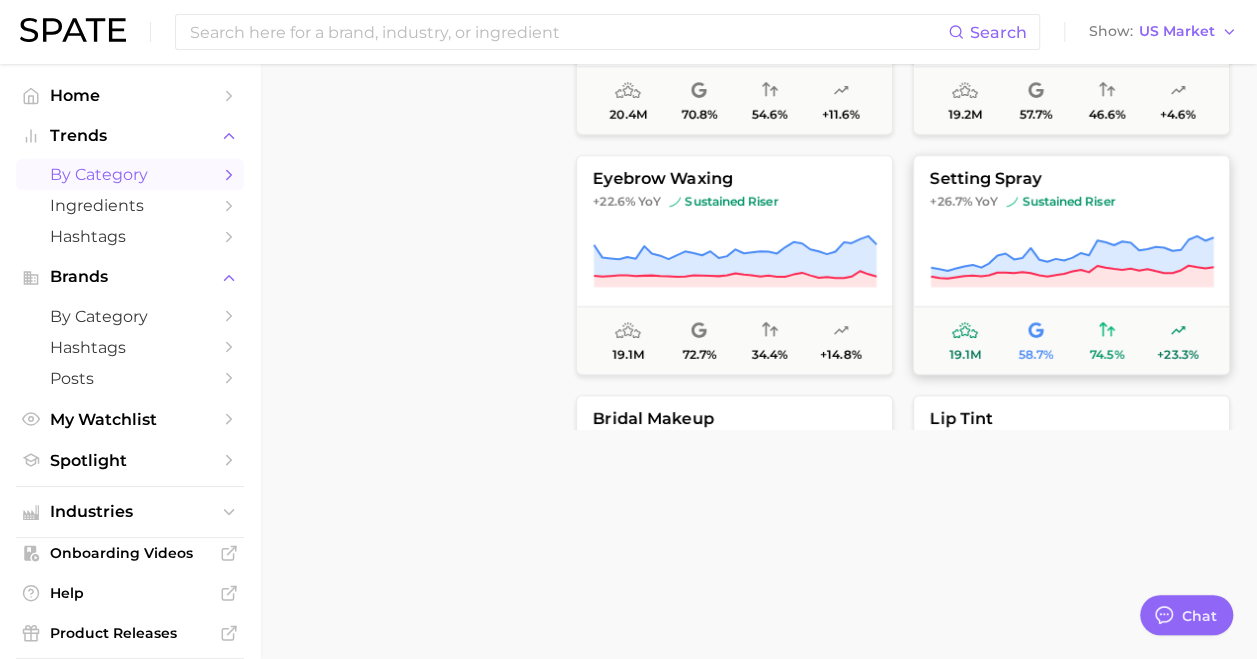 click on "setting spray" at bounding box center [1071, 179] 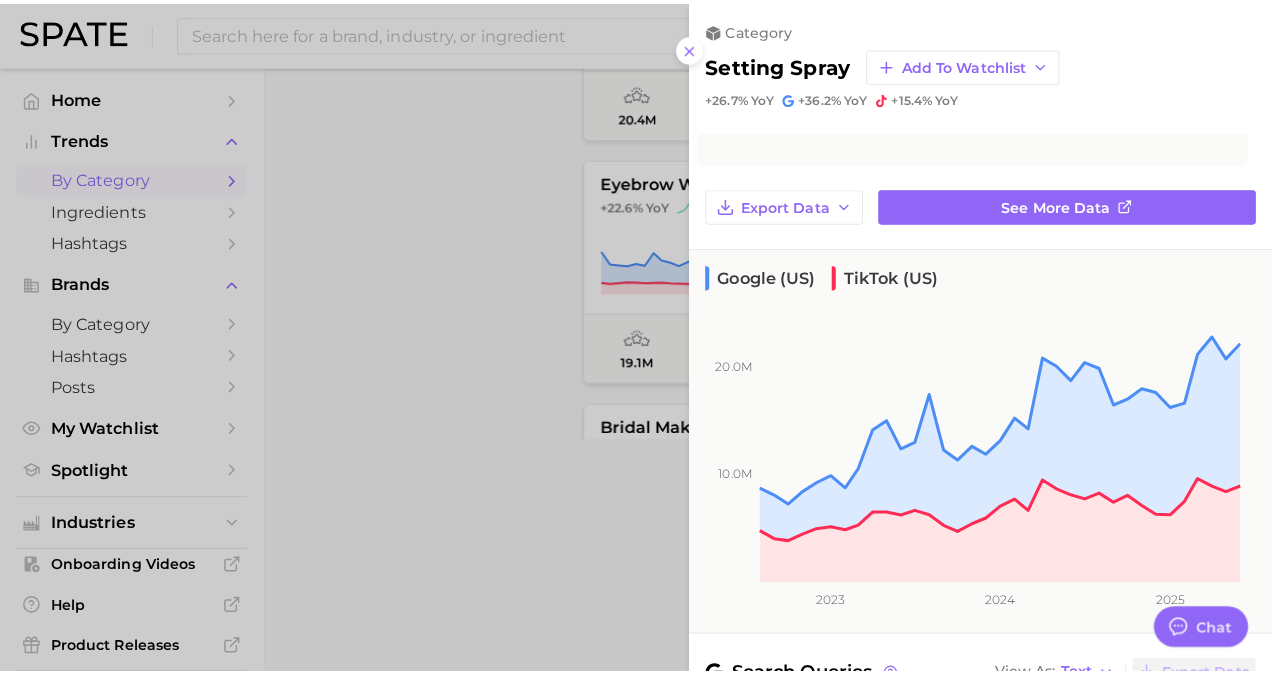 scroll, scrollTop: 846, scrollLeft: 0, axis: vertical 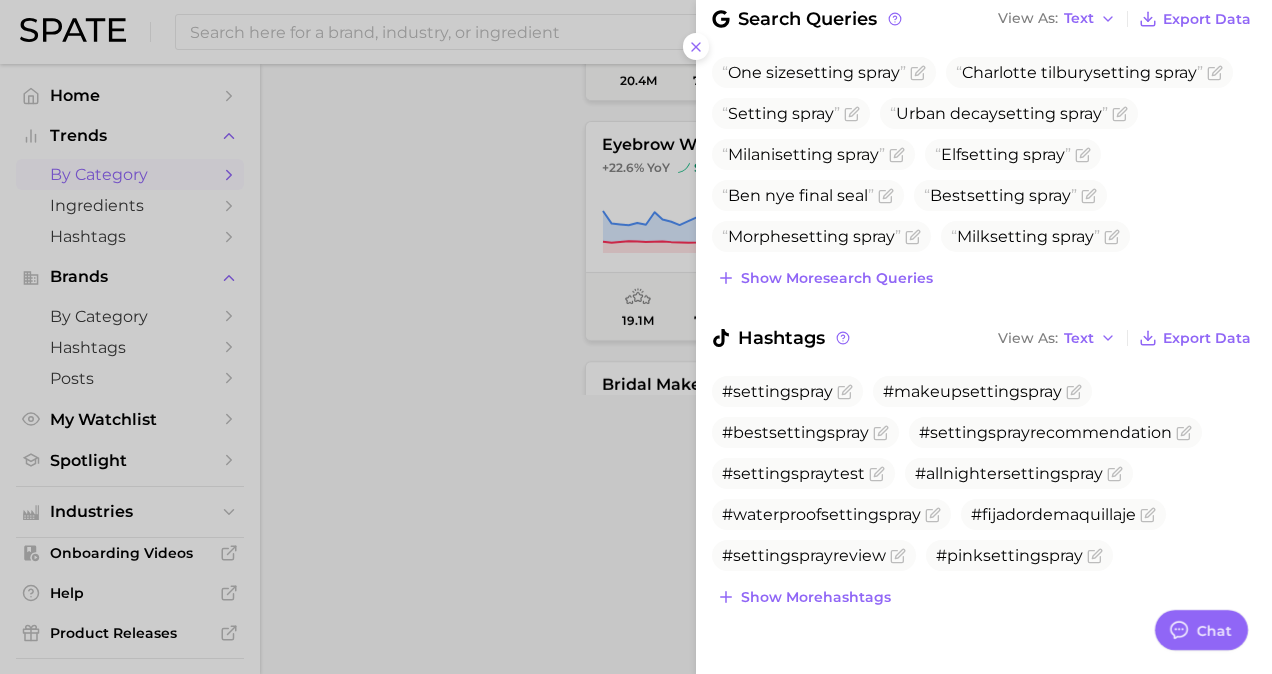click at bounding box center (636, 337) 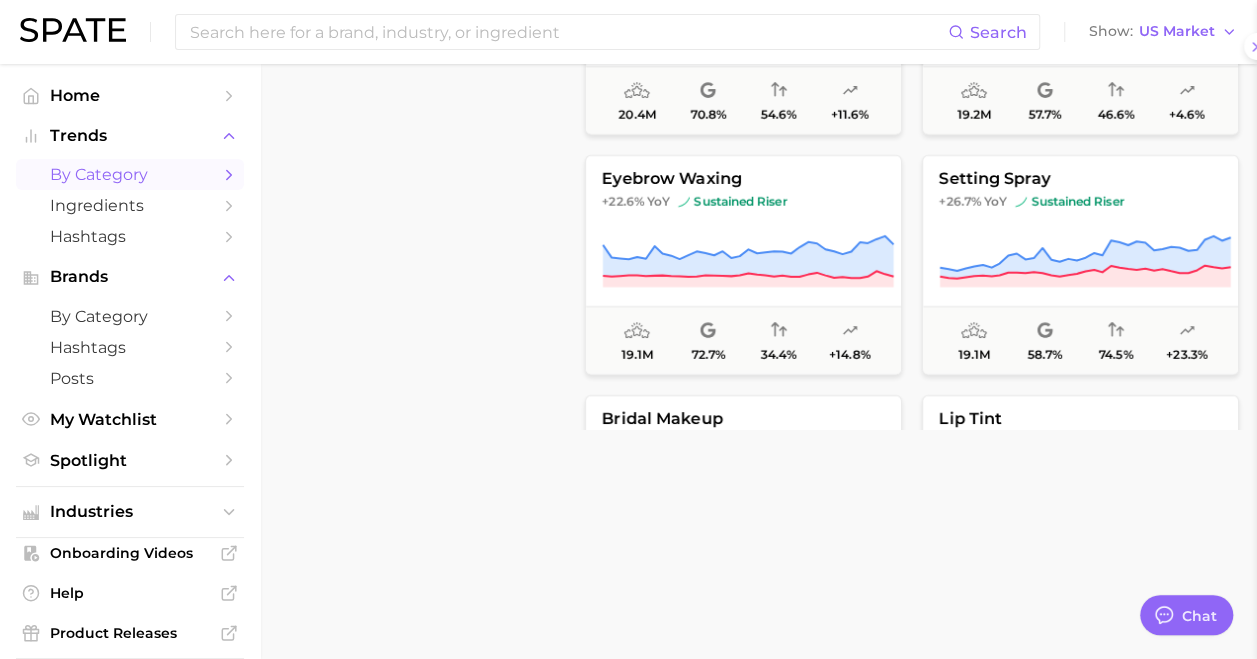 scroll, scrollTop: 0, scrollLeft: 0, axis: both 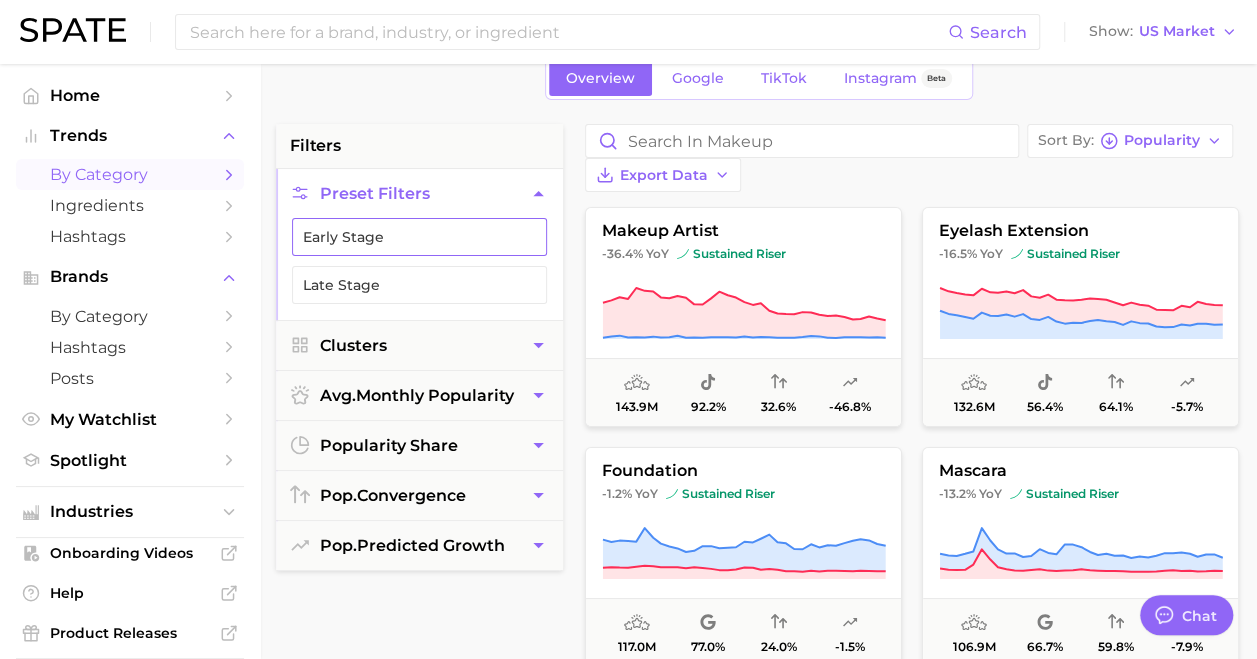 click on "Early Stage" at bounding box center (419, 237) 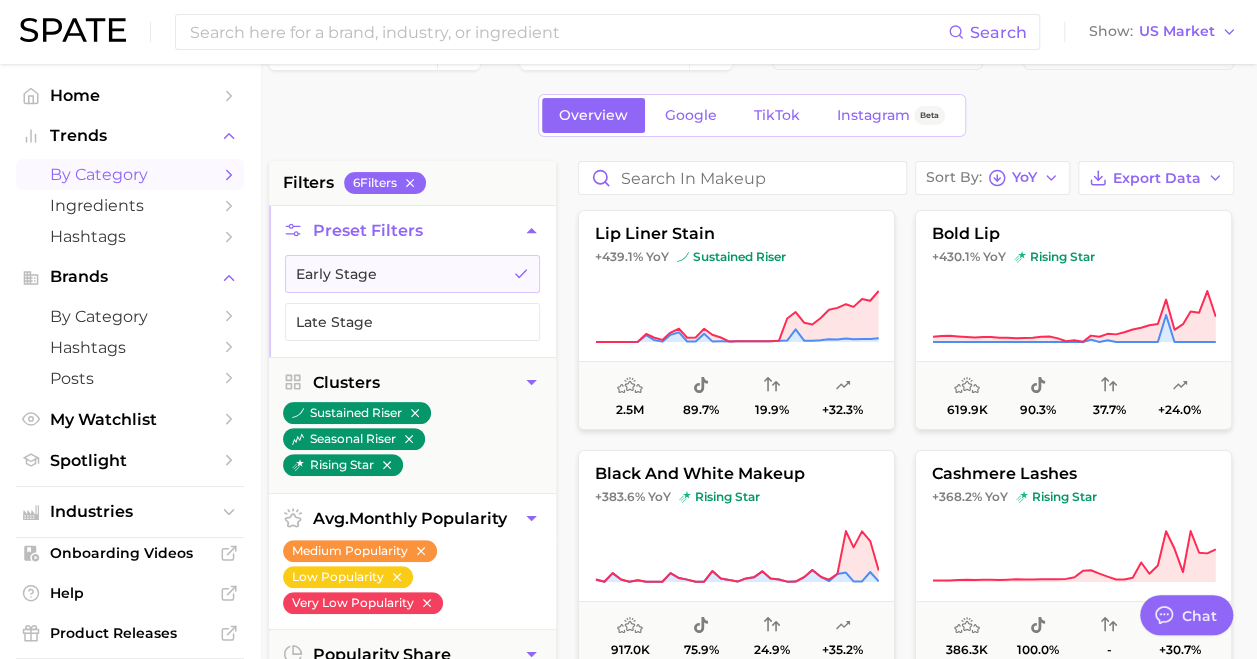 scroll, scrollTop: 64, scrollLeft: 7, axis: both 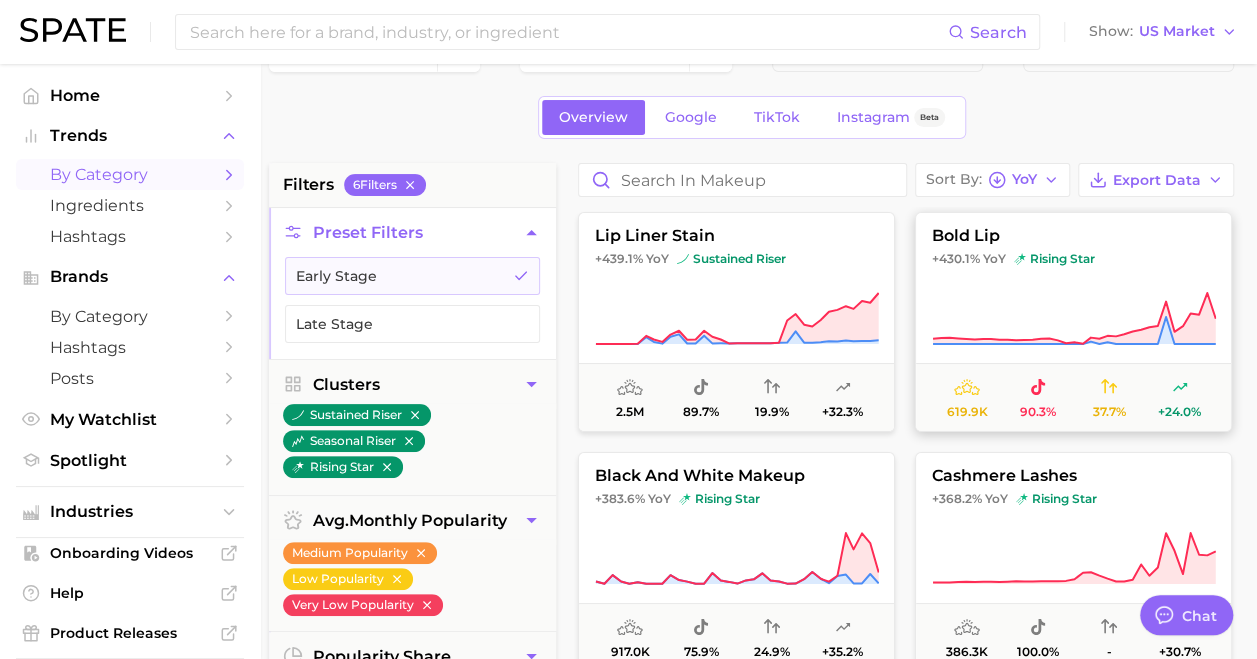 click on "37.7%" at bounding box center (1109, 397) 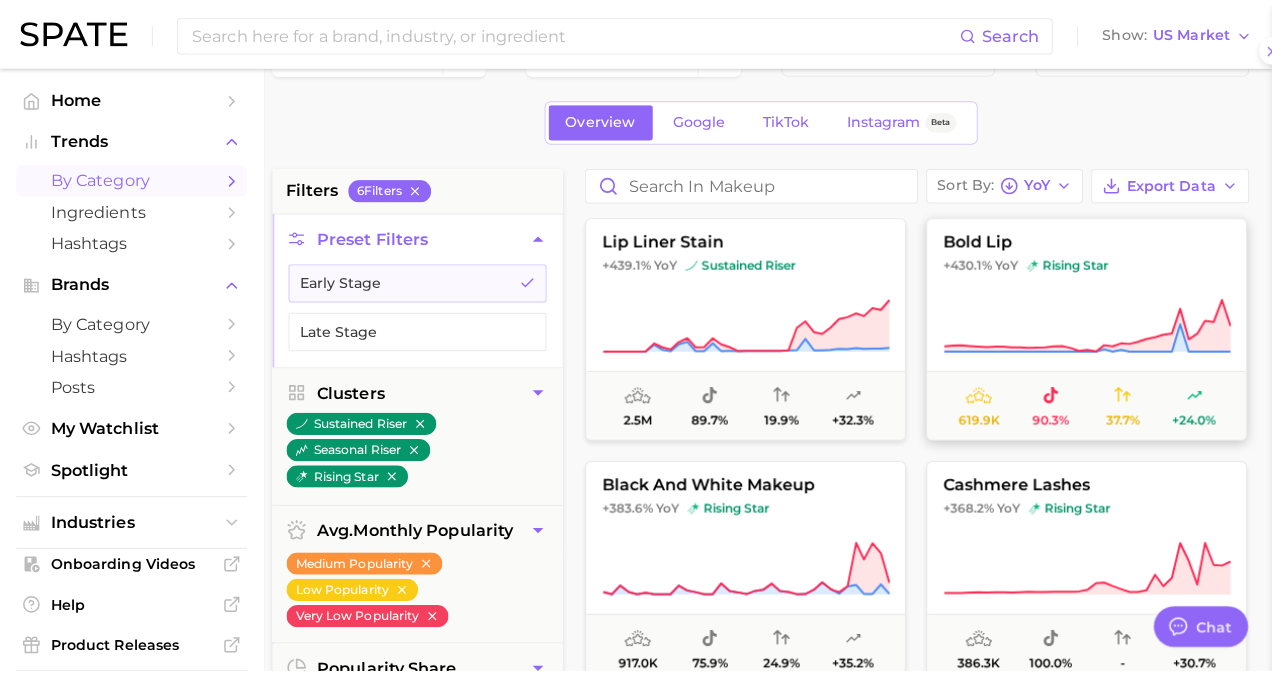 scroll, scrollTop: 64, scrollLeft: 0, axis: vertical 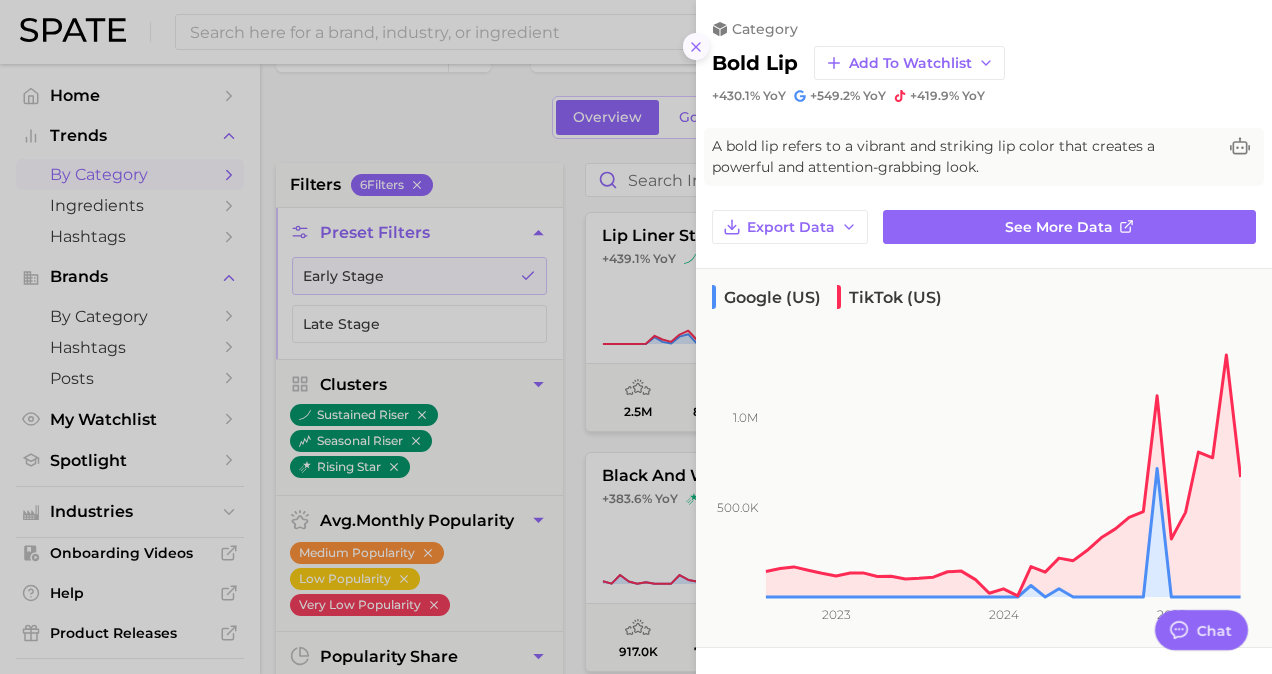 click 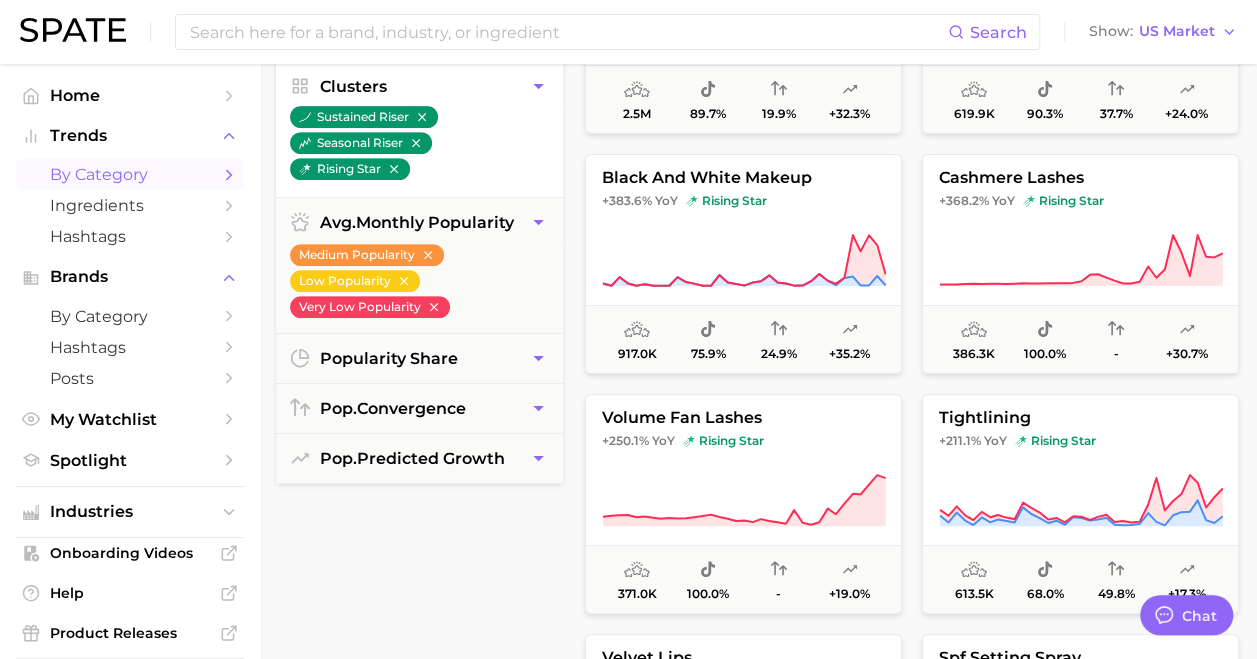 scroll, scrollTop: 363, scrollLeft: 0, axis: vertical 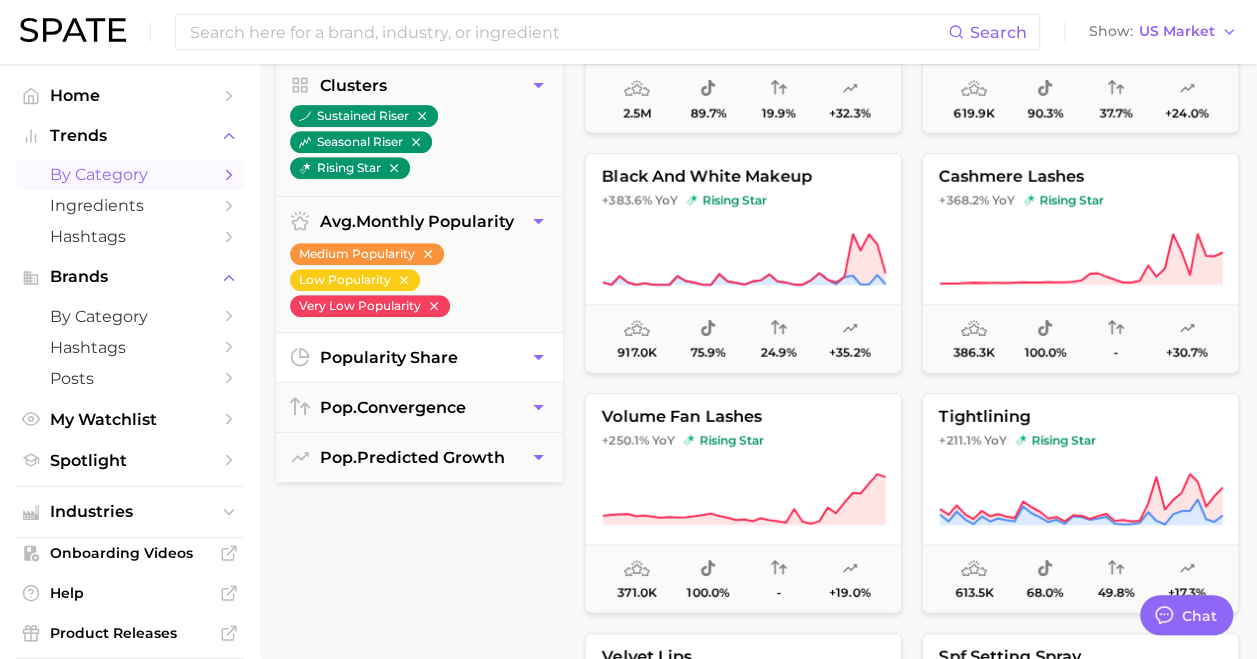 click on "popularity share" at bounding box center [419, 357] 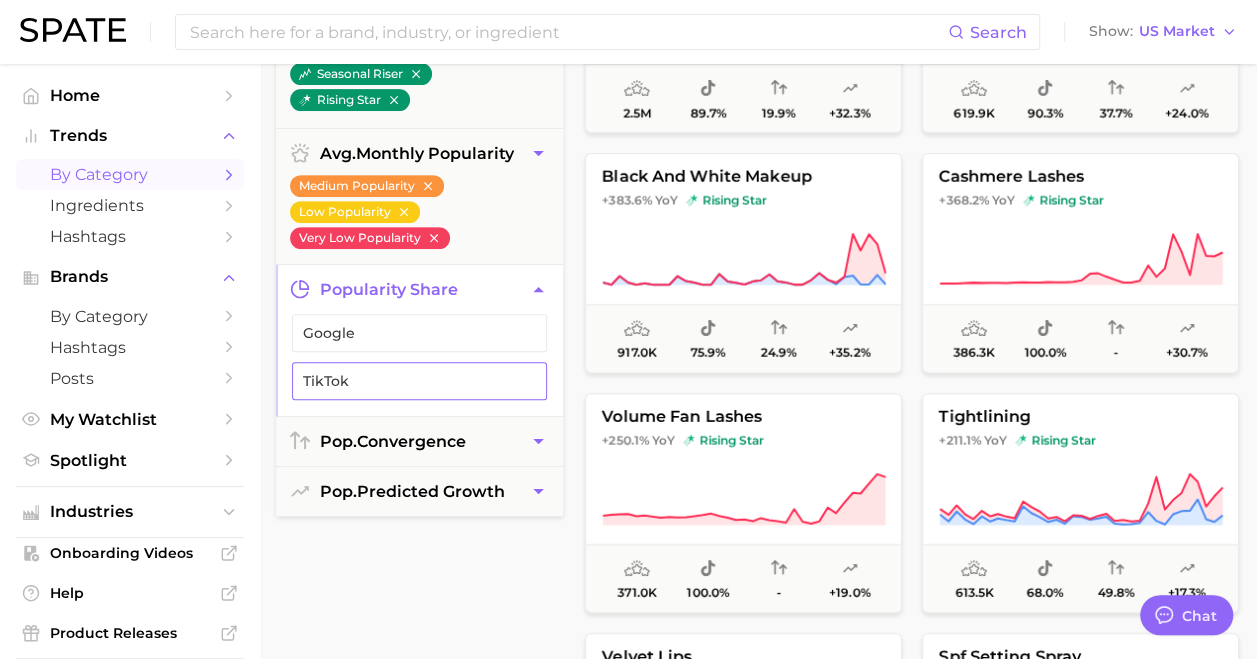 click on "TikTok" at bounding box center (403, 381) 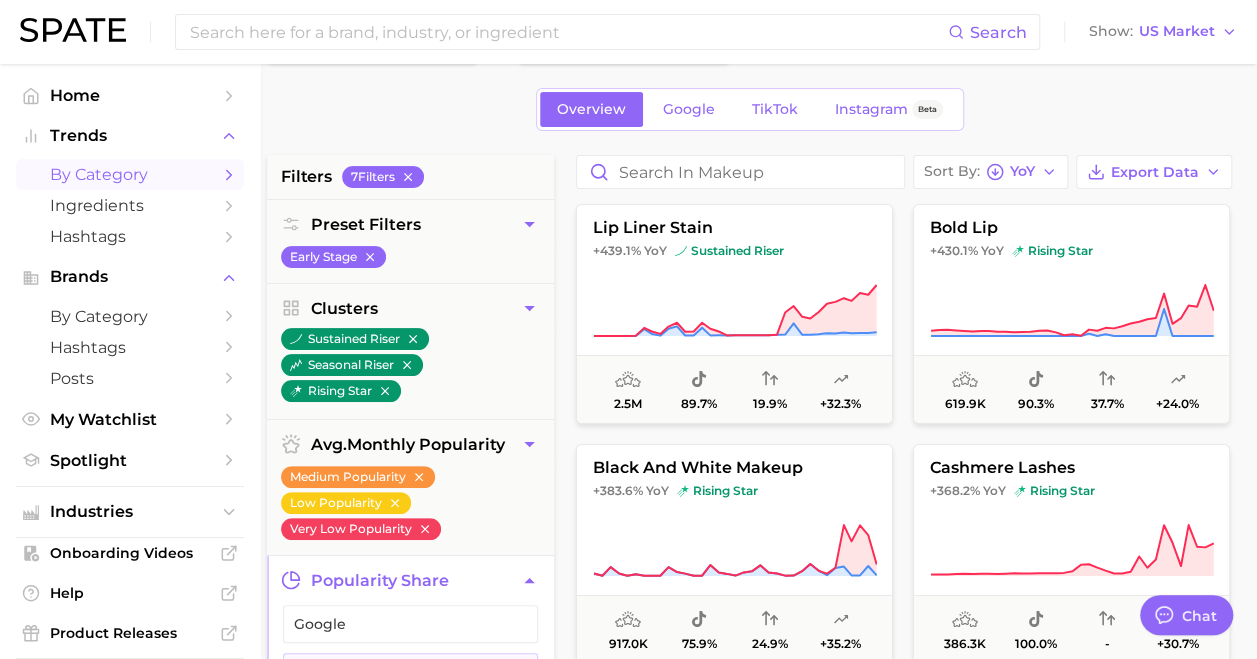 scroll, scrollTop: 71, scrollLeft: 9, axis: both 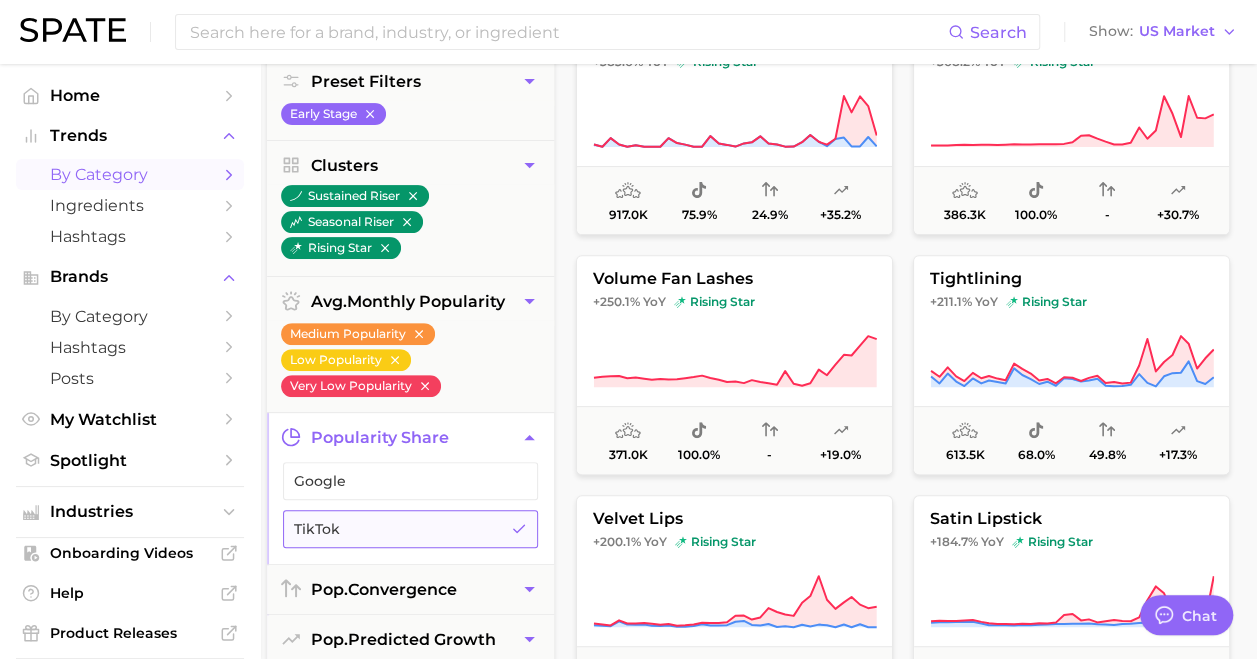 click on "TikTok" at bounding box center (394, 529) 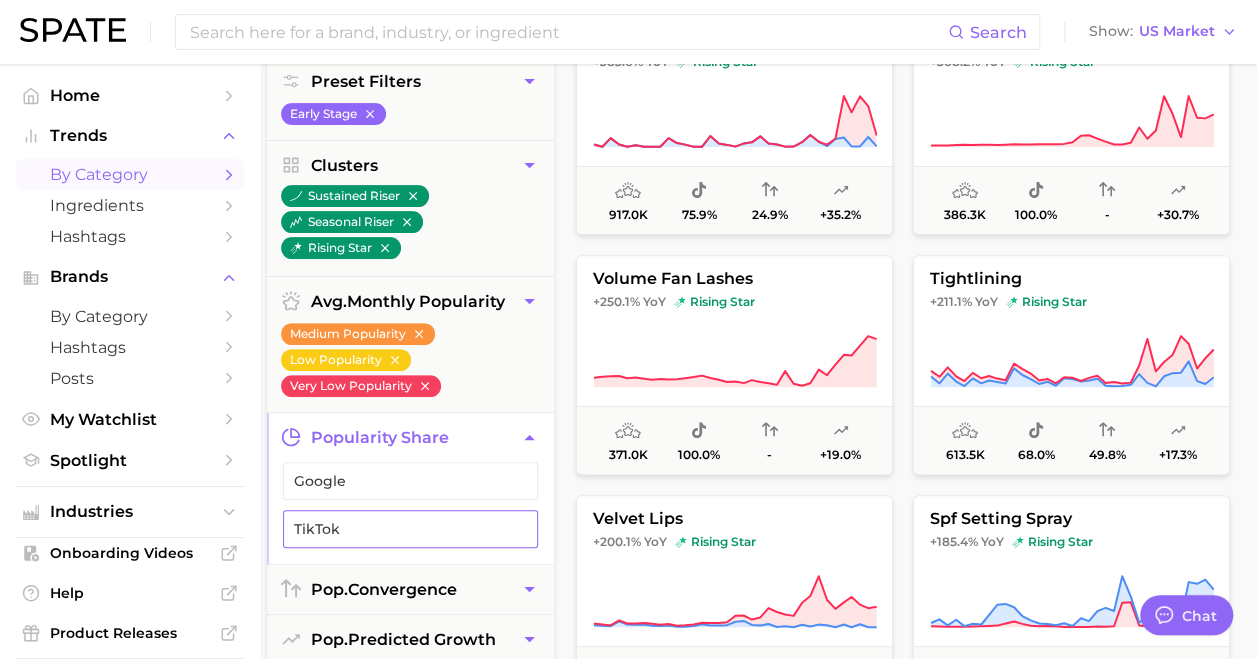 scroll, scrollTop: 0, scrollLeft: 0, axis: both 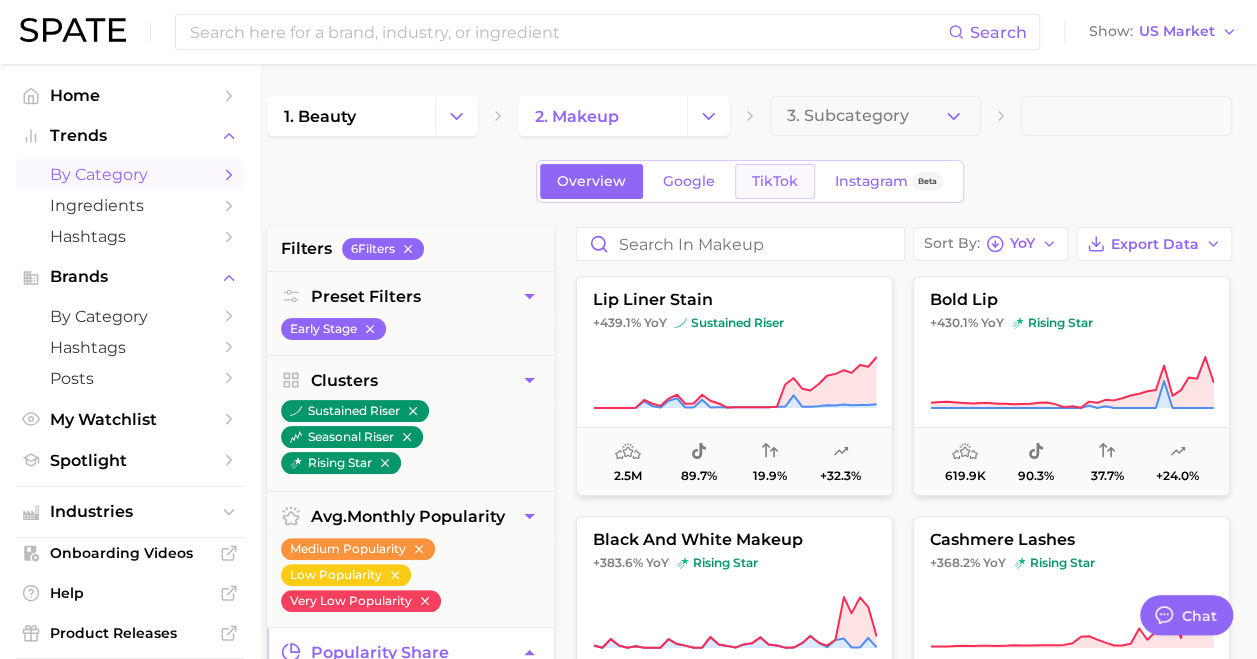 click on "TikTok" at bounding box center [775, 181] 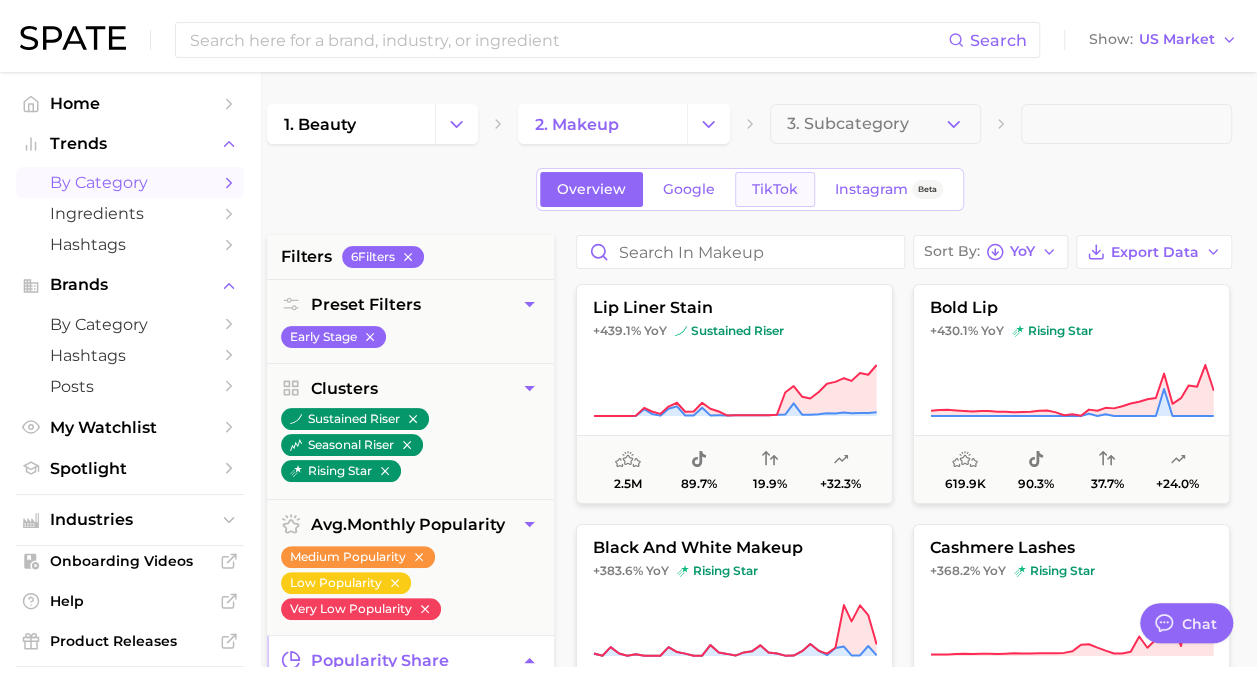 scroll, scrollTop: 0, scrollLeft: 0, axis: both 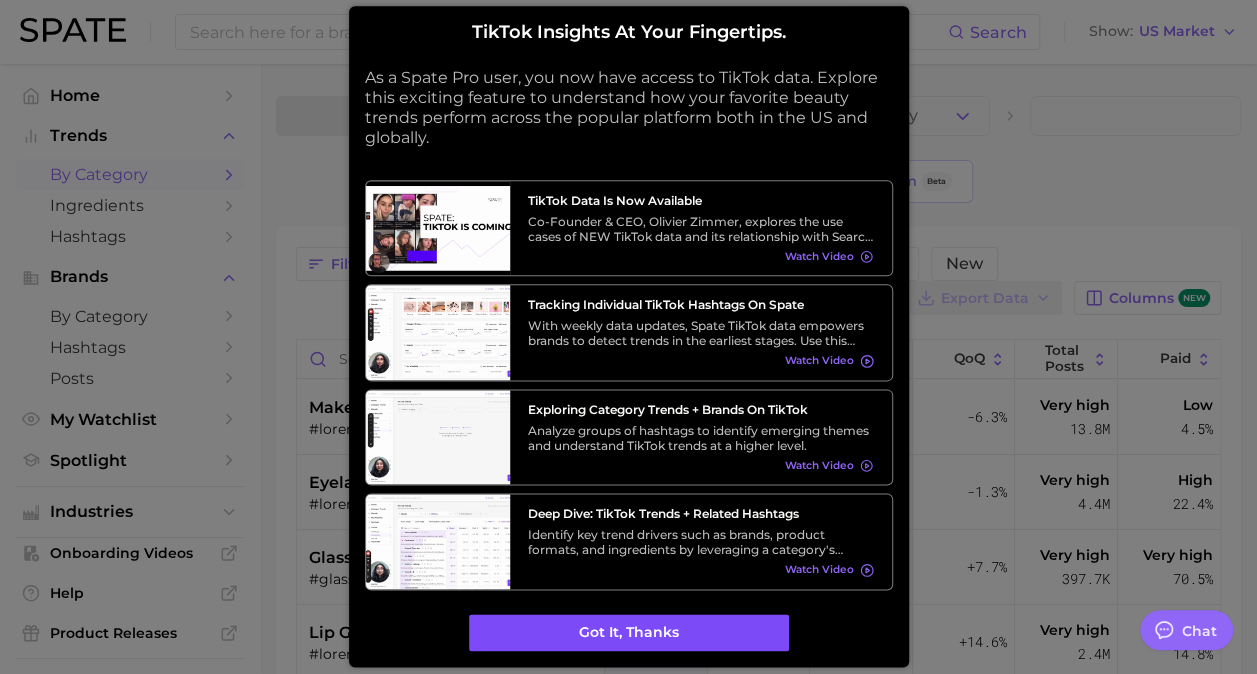 click on "Got it, thanks" at bounding box center (629, 633) 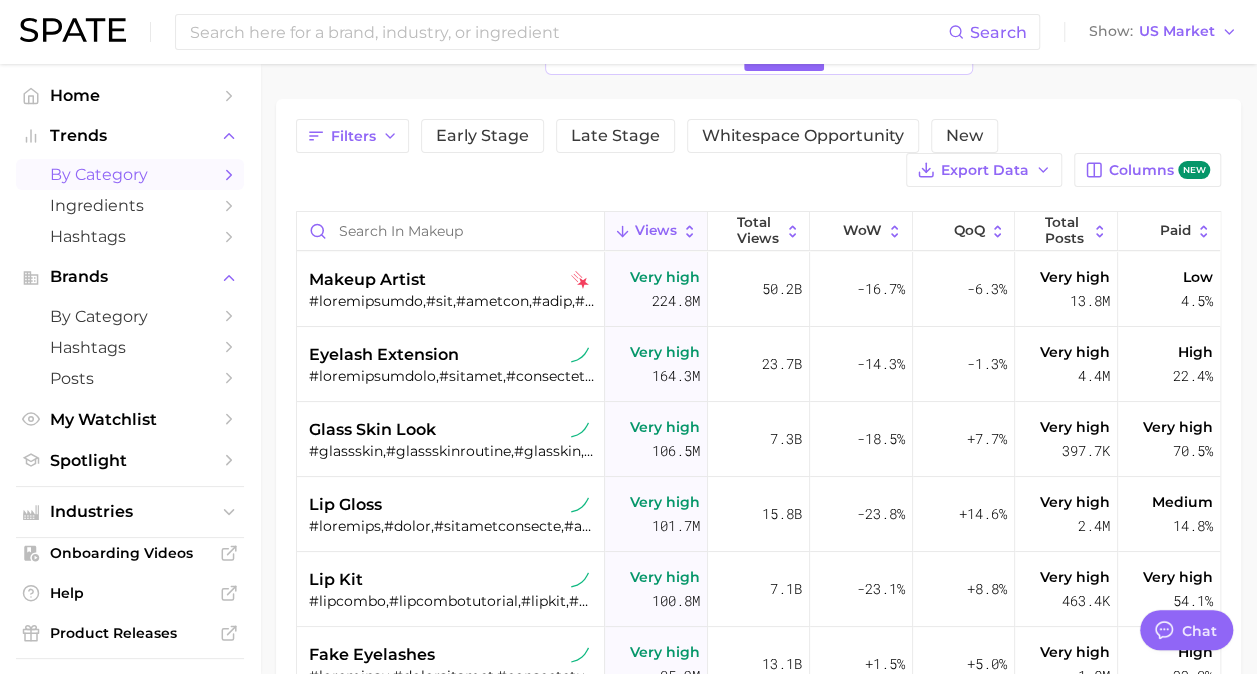 scroll, scrollTop: 141, scrollLeft: 0, axis: vertical 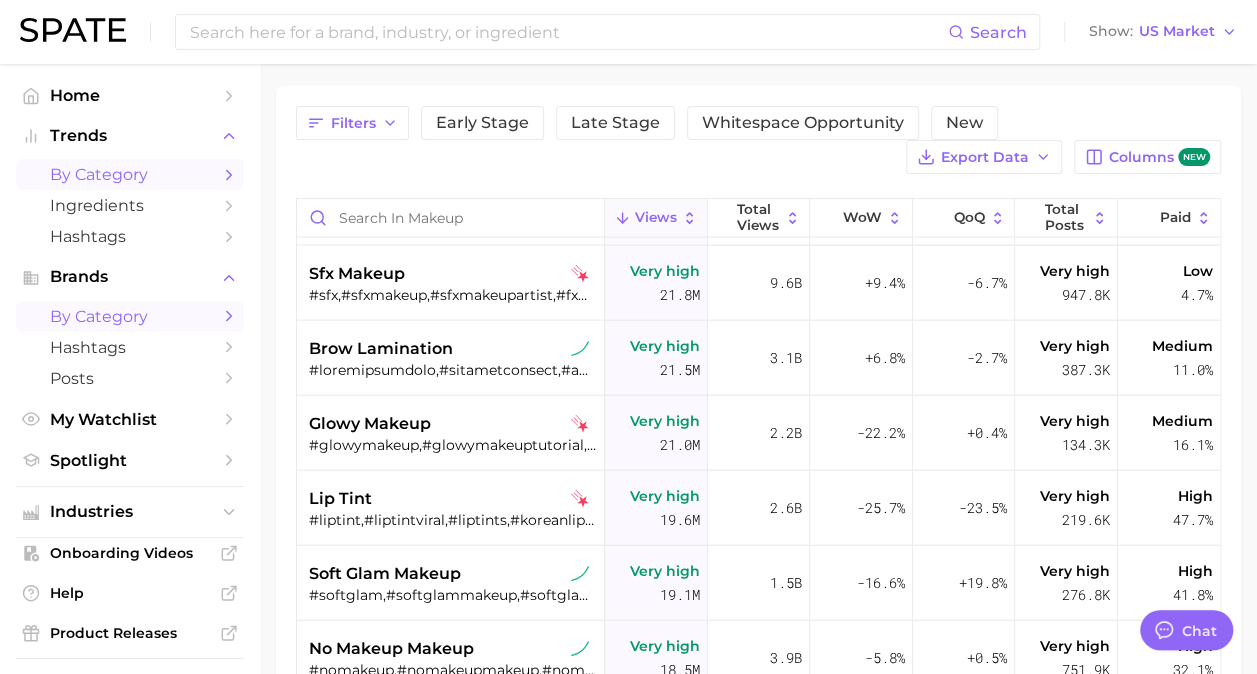 click on "by Category" at bounding box center (130, 316) 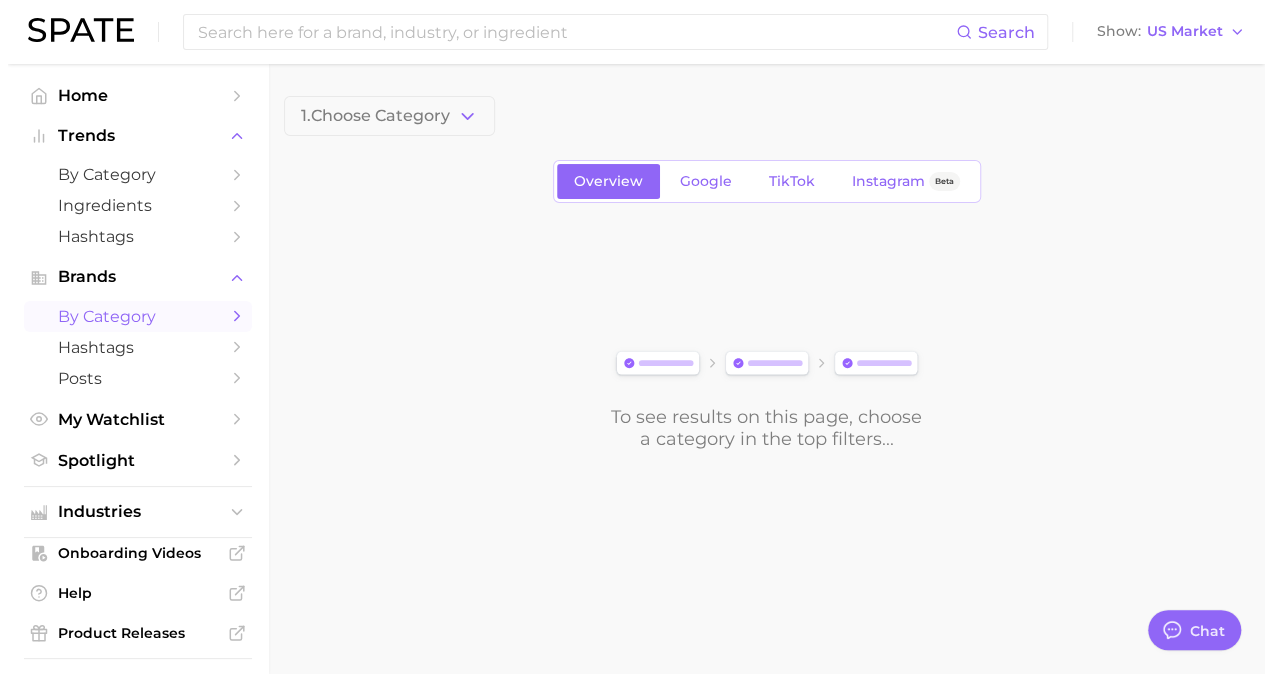 scroll, scrollTop: 0, scrollLeft: 0, axis: both 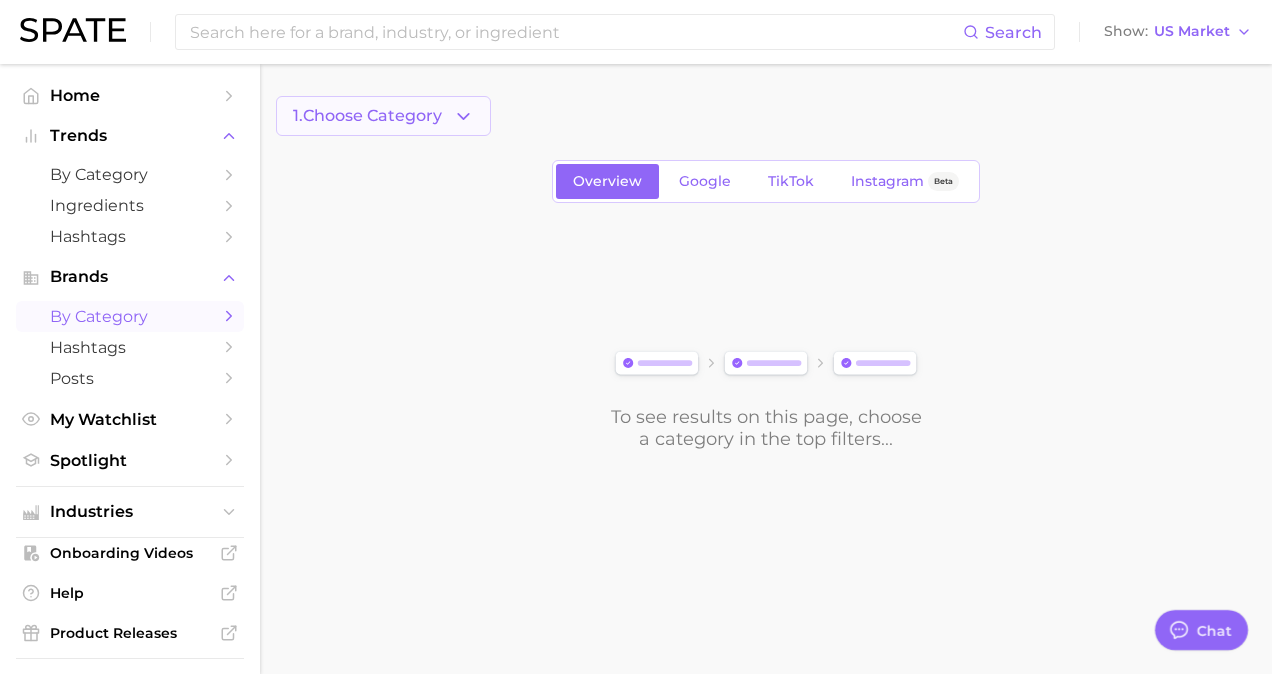 click on "1.  Choose Category" at bounding box center (367, 116) 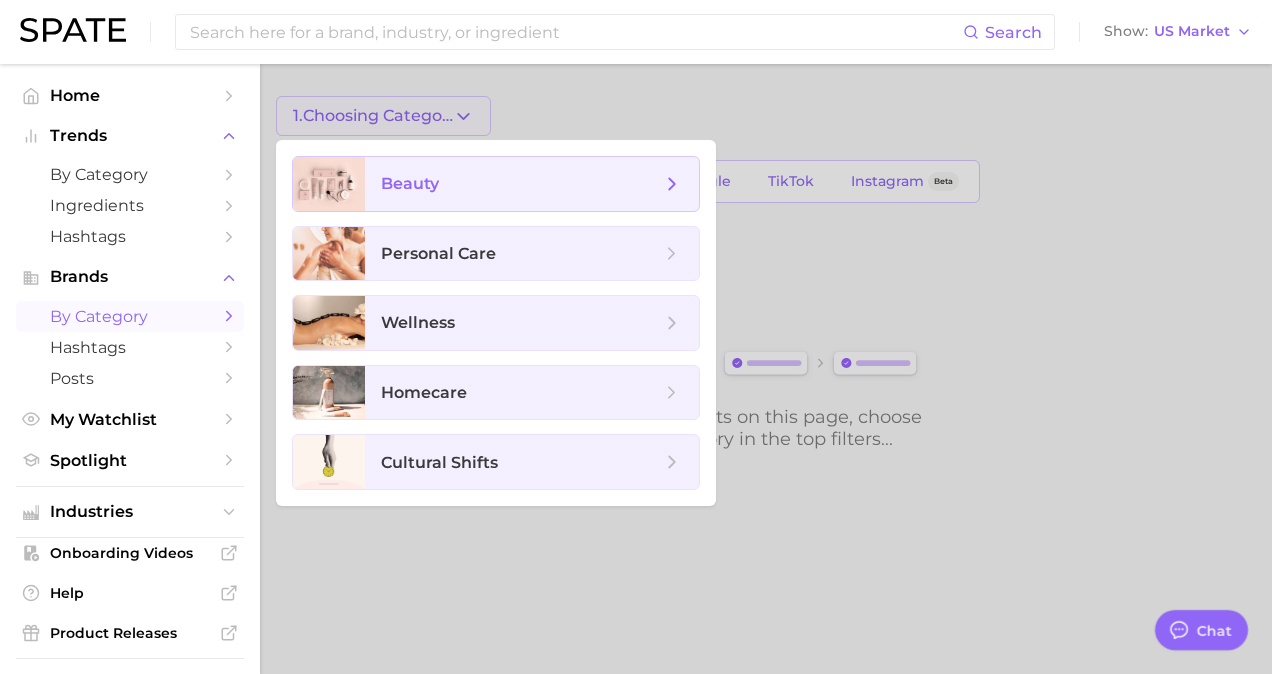 click on "beauty" at bounding box center [521, 184] 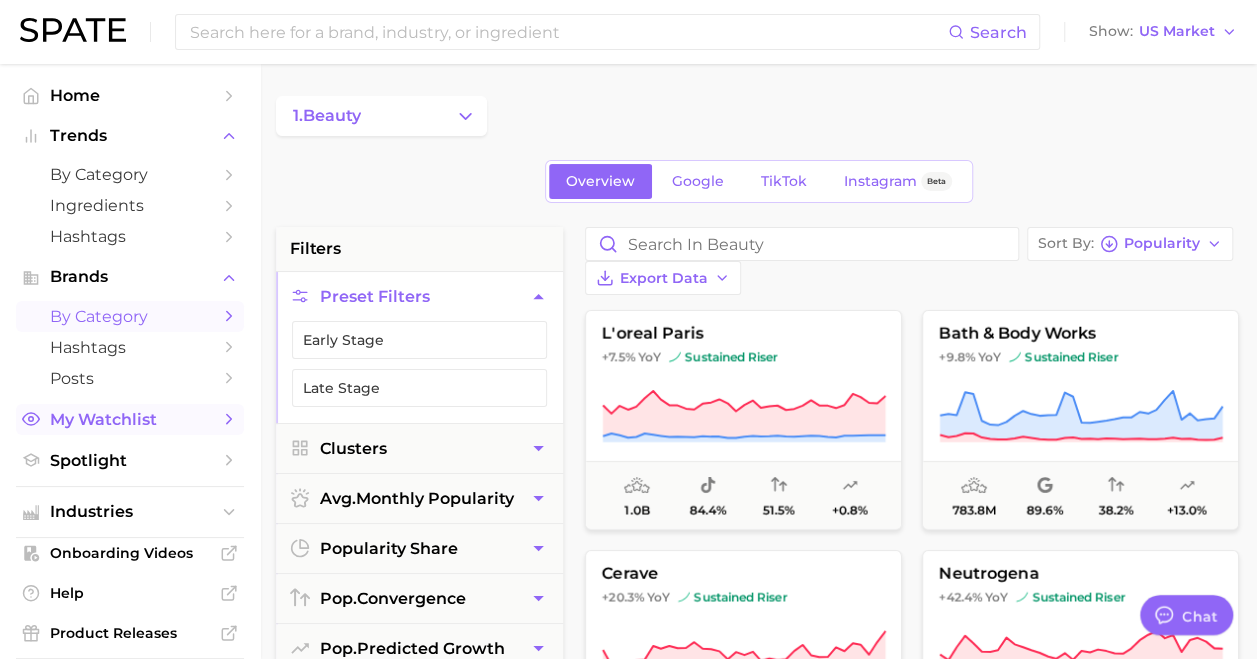 click on "My Watchlist" at bounding box center [130, 419] 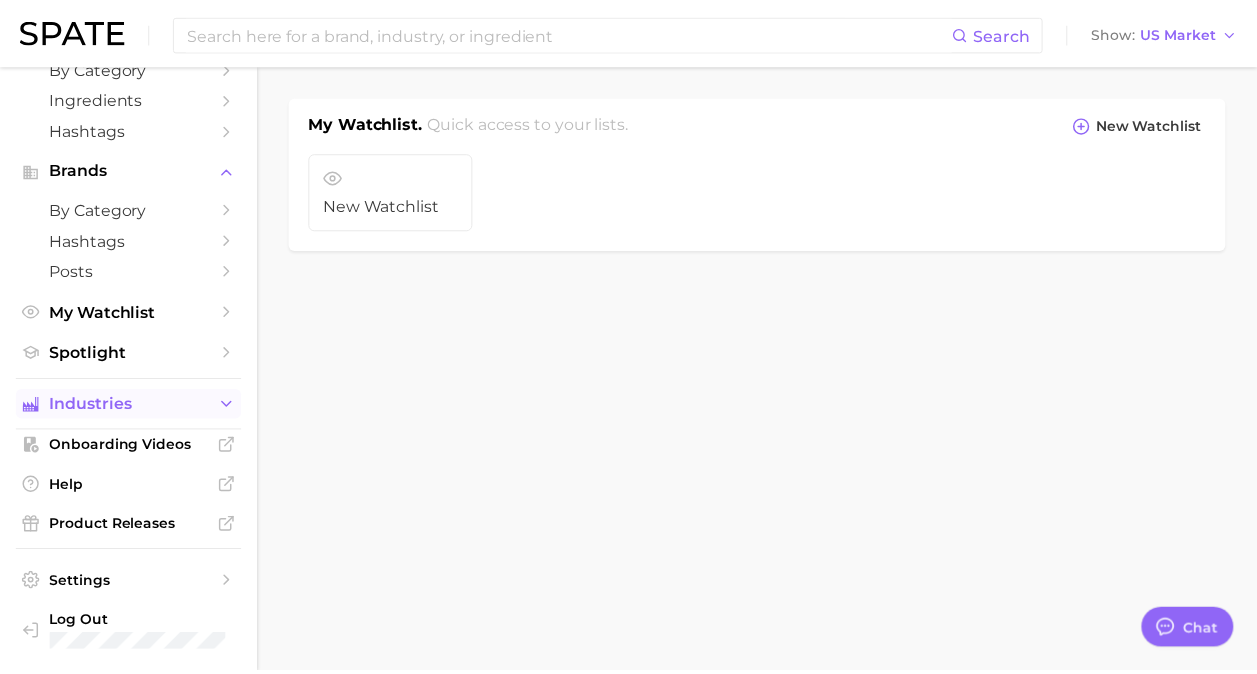 scroll, scrollTop: 0, scrollLeft: 0, axis: both 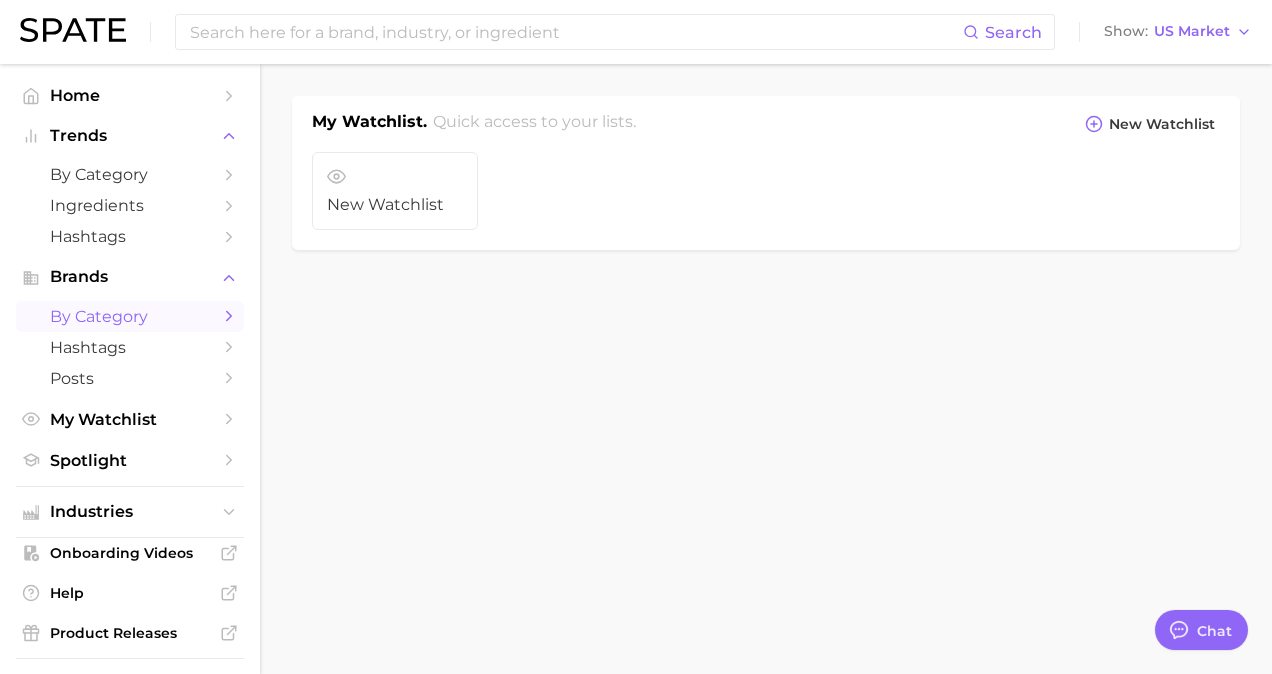 click on "by Category" at bounding box center [130, 316] 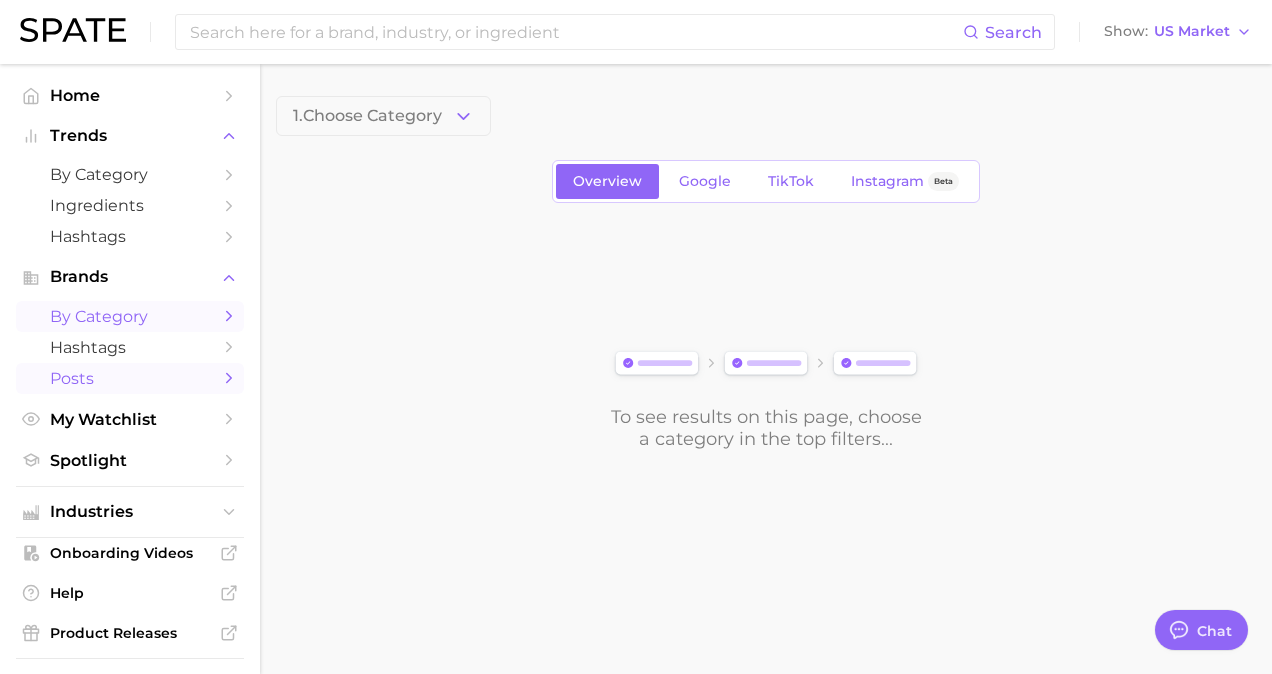 click on "Posts" at bounding box center [130, 378] 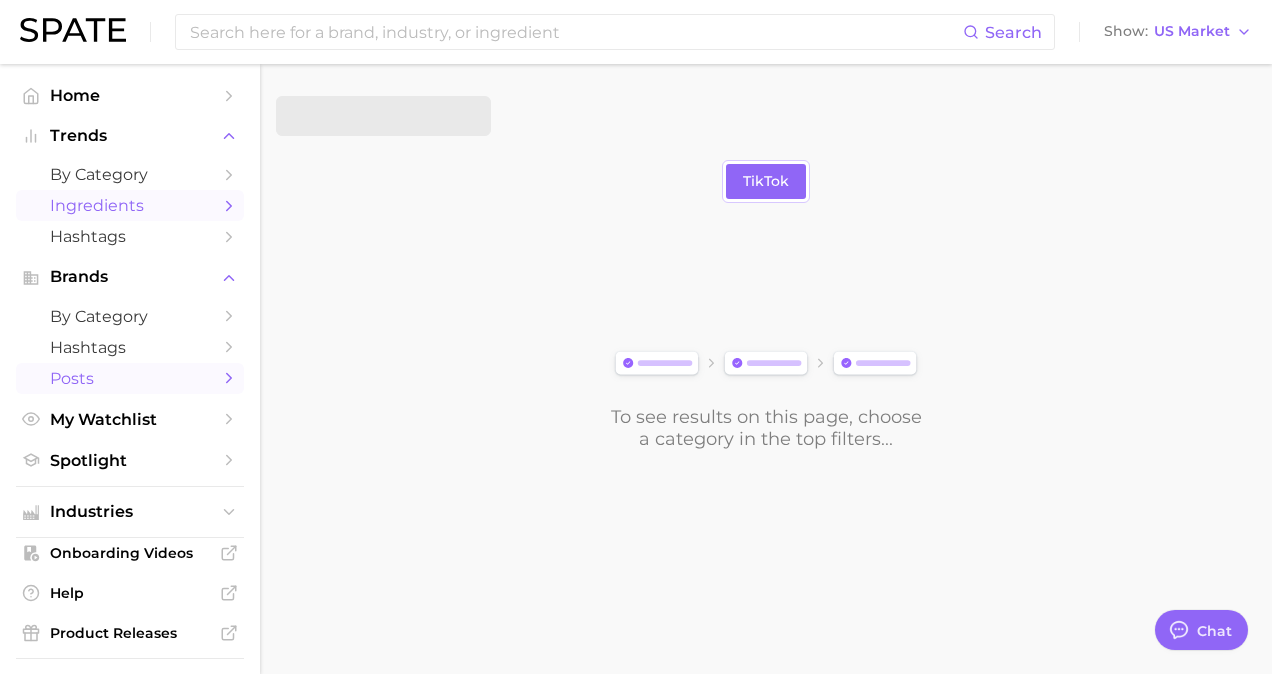 click on "Ingredients" at bounding box center (130, 205) 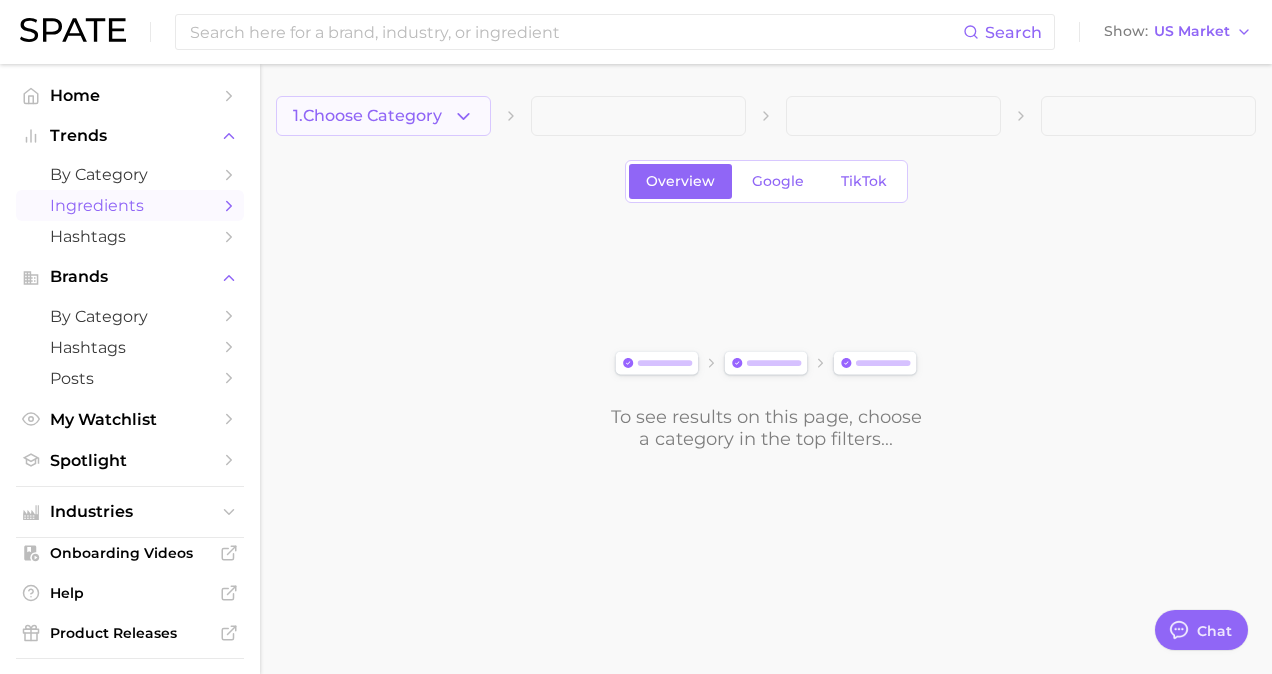 click on "1.  Choose Category" at bounding box center [367, 116] 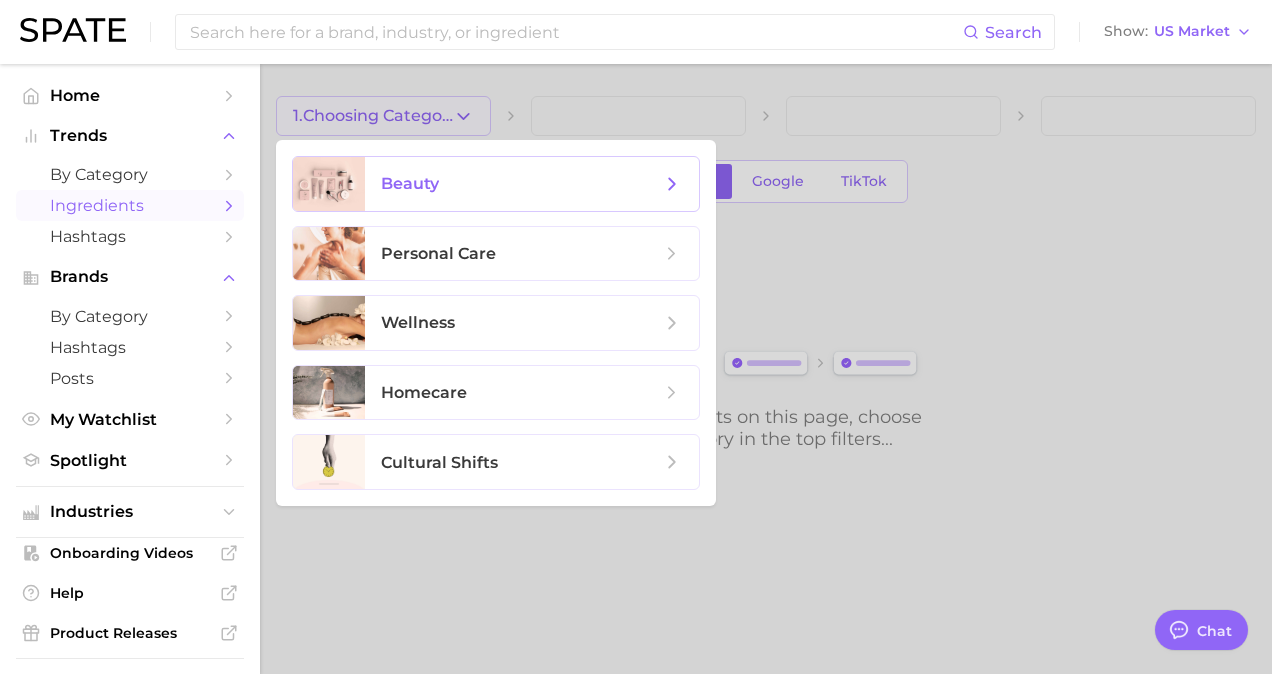click on "beauty" at bounding box center [410, 183] 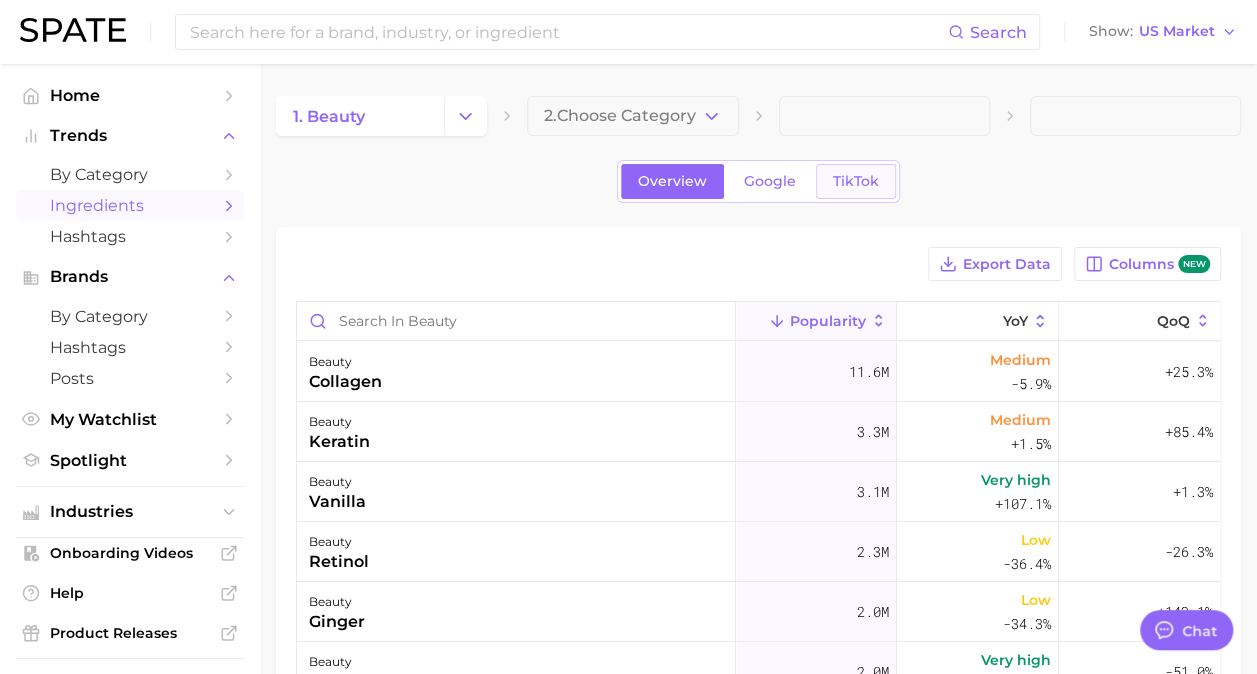 click on "TikTok" at bounding box center (856, 181) 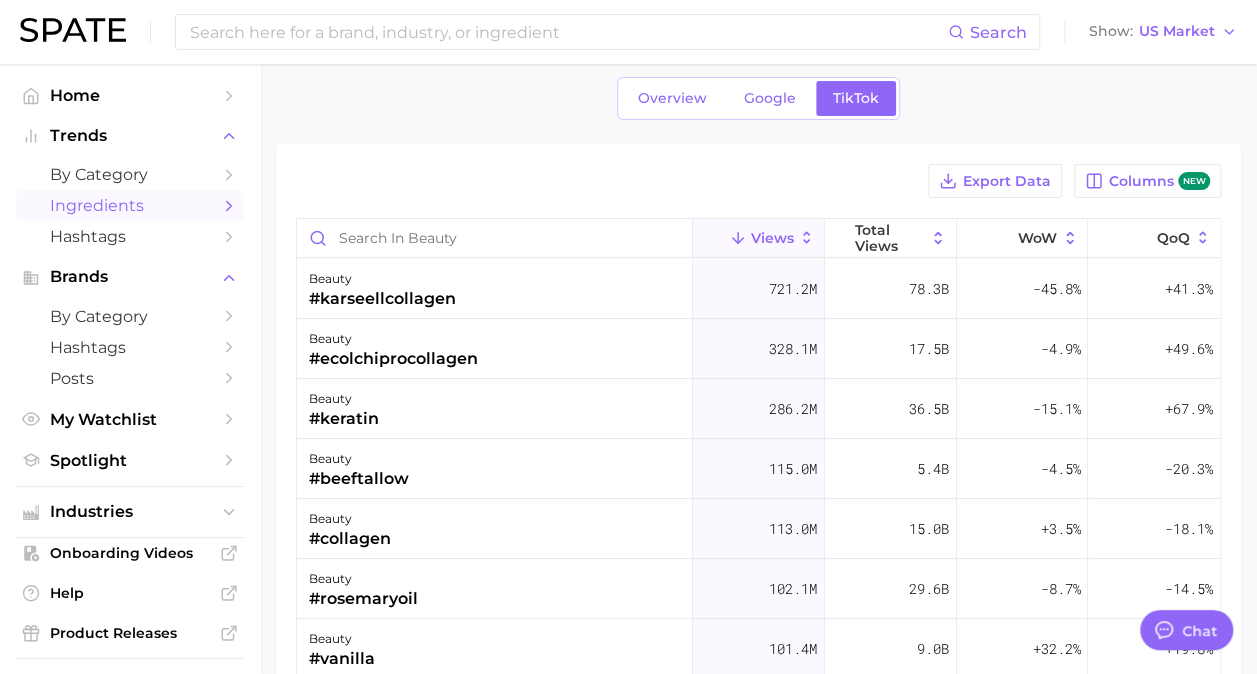 scroll, scrollTop: 84, scrollLeft: 0, axis: vertical 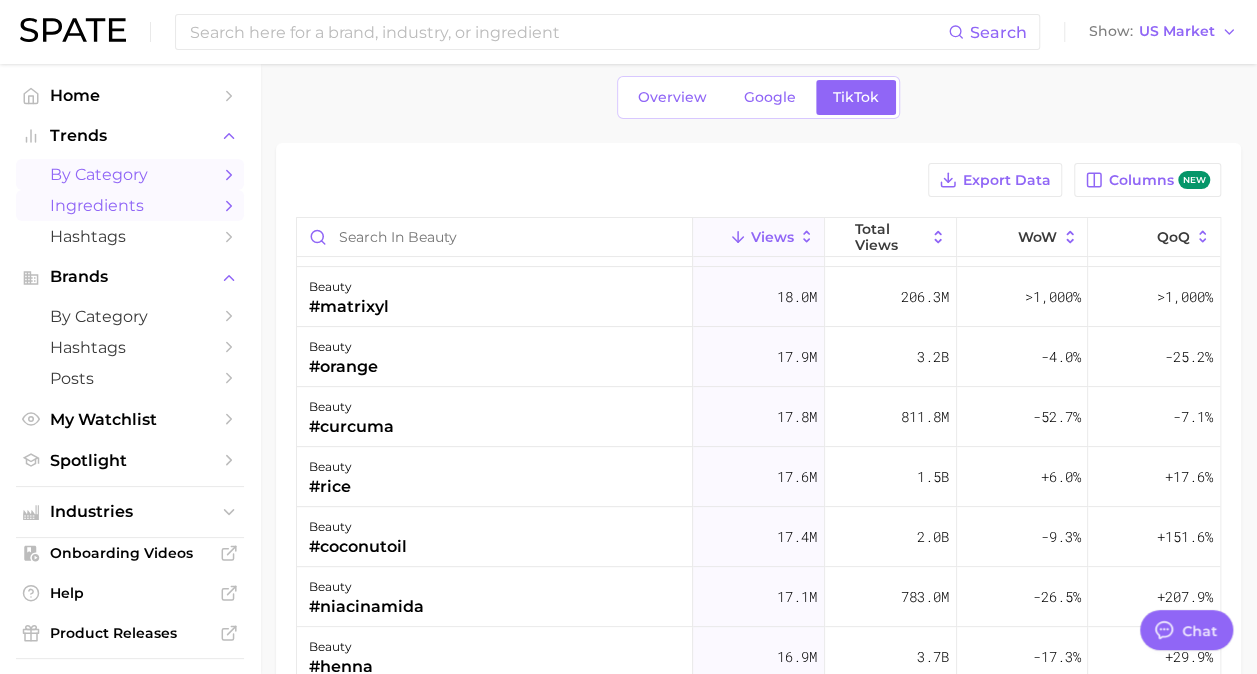 click on "by Category" at bounding box center [130, 174] 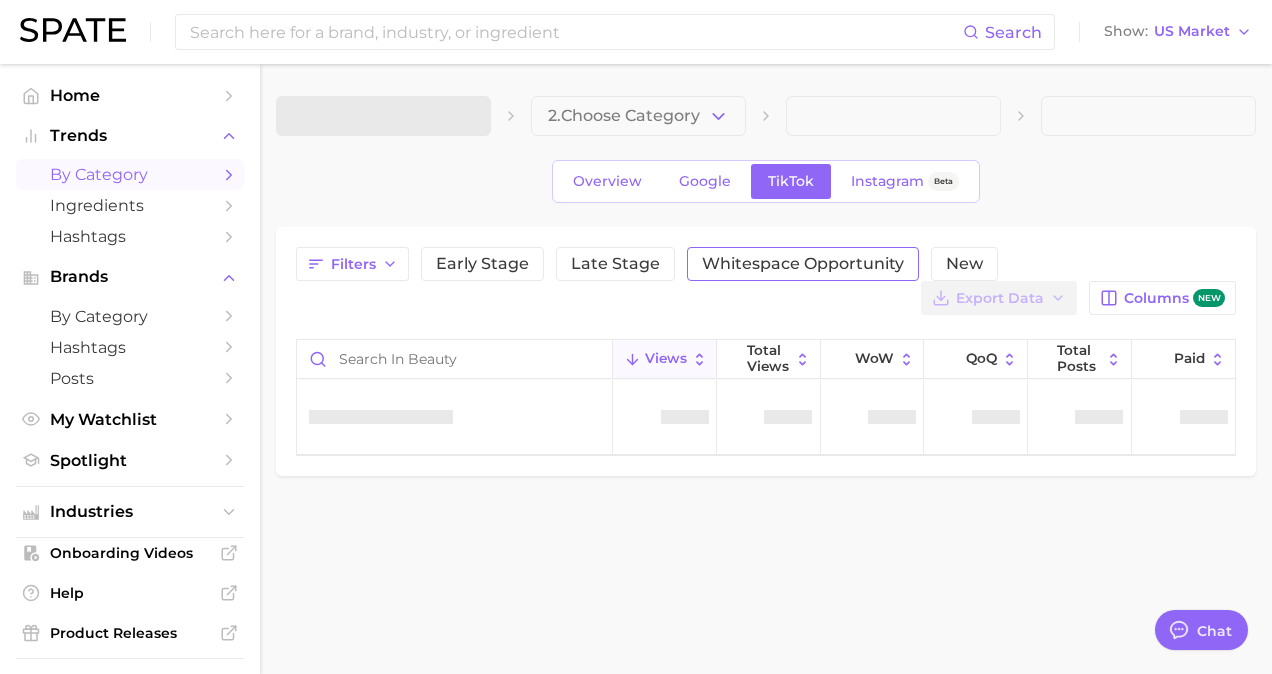 click on "Whitespace Opportunity" at bounding box center (803, 264) 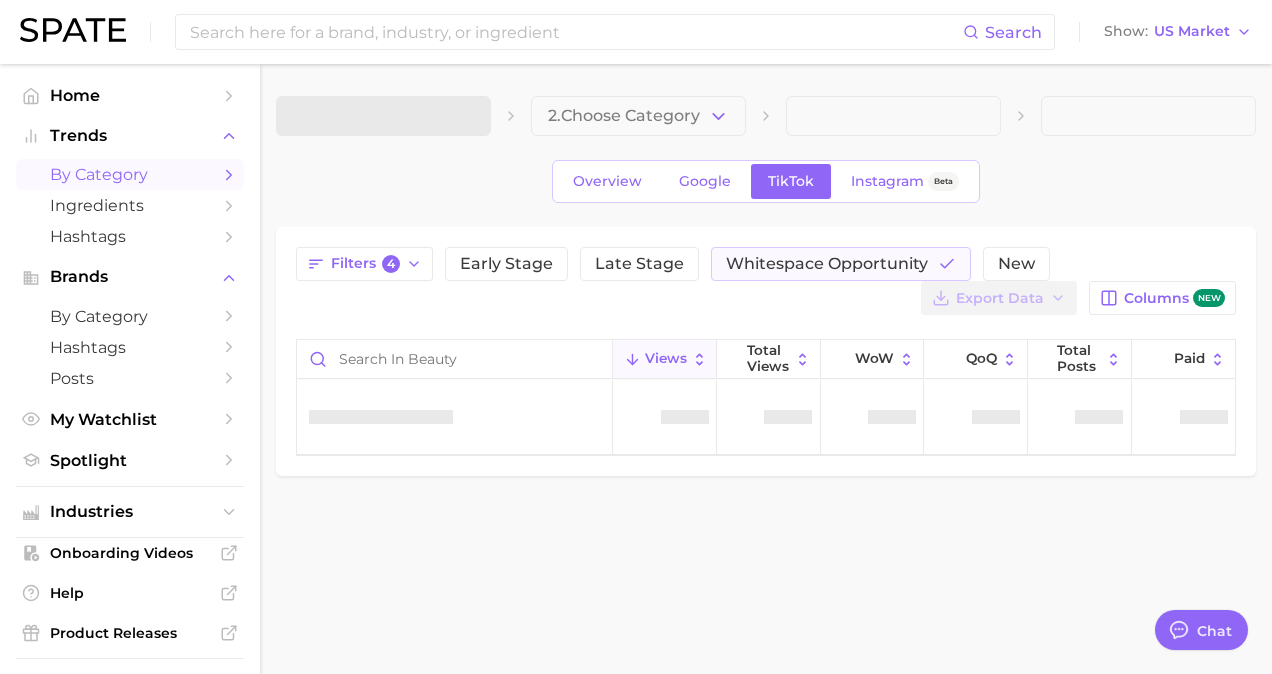 click at bounding box center [383, 116] 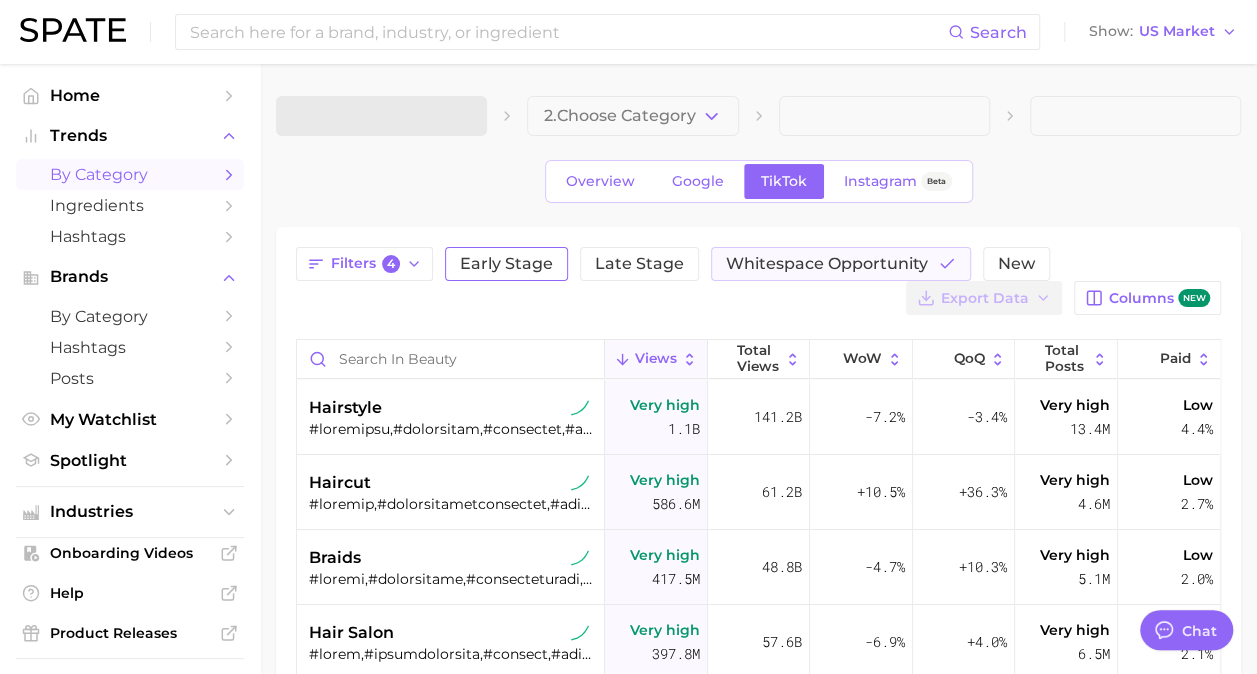 type on "x" 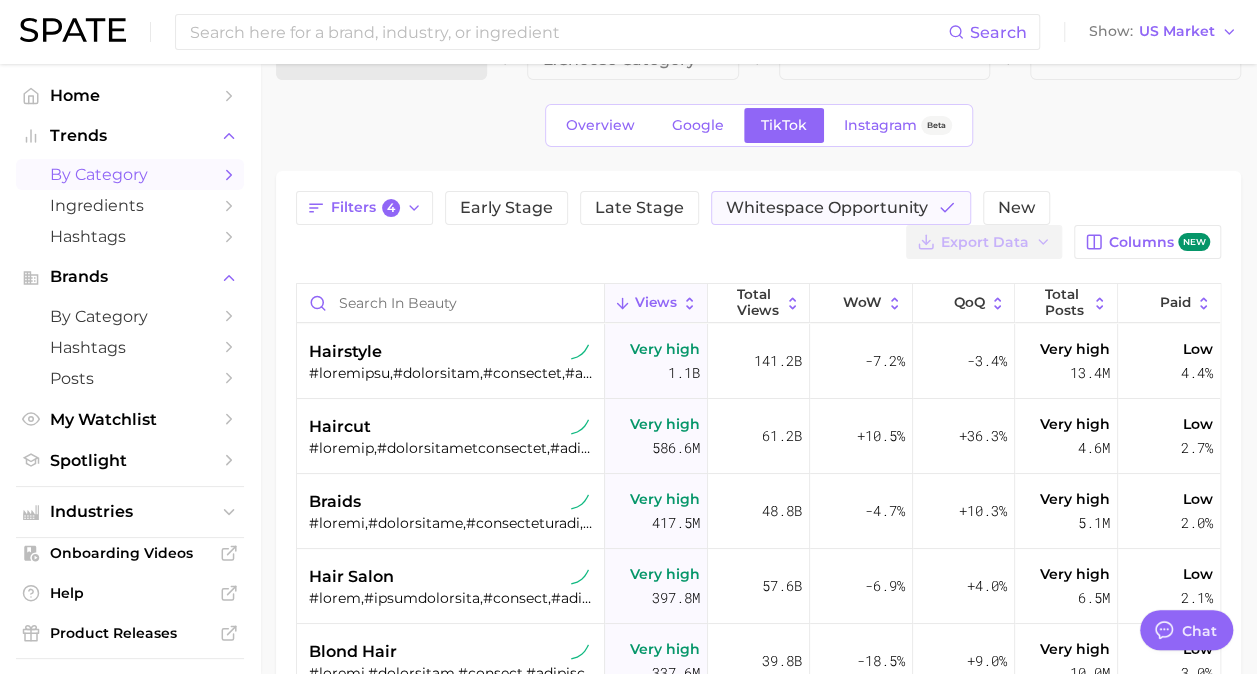 scroll, scrollTop: 81, scrollLeft: 0, axis: vertical 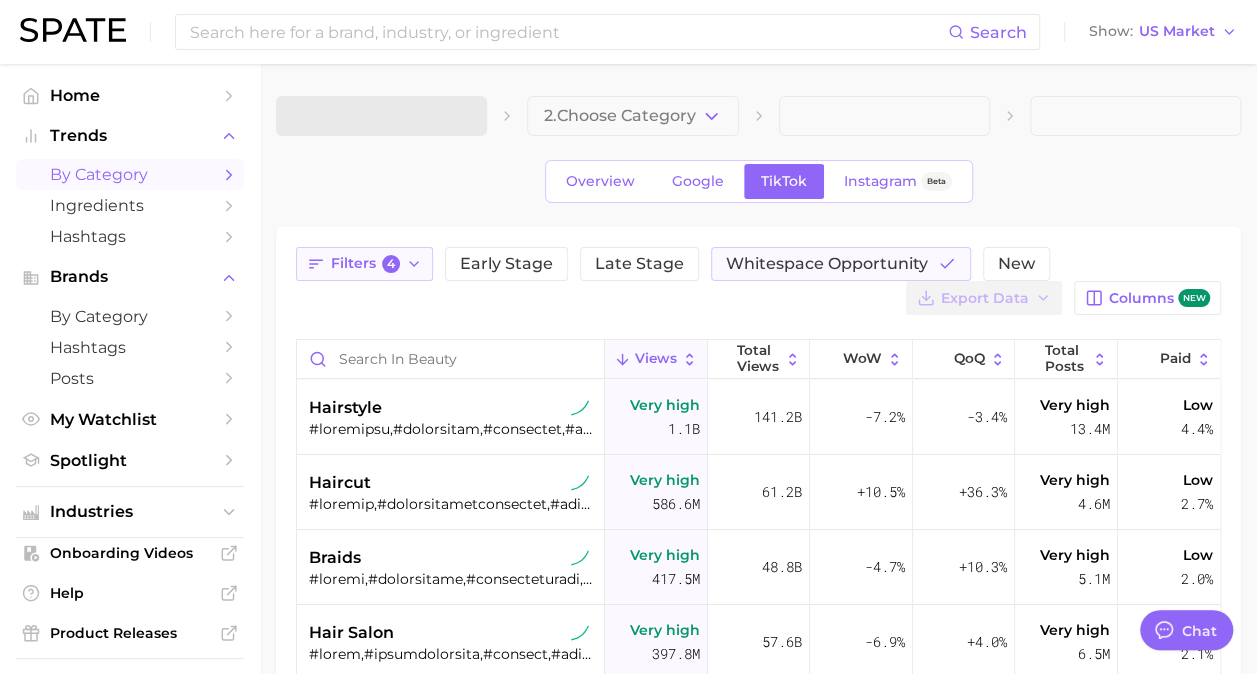 click on "Filters 4" at bounding box center (364, 264) 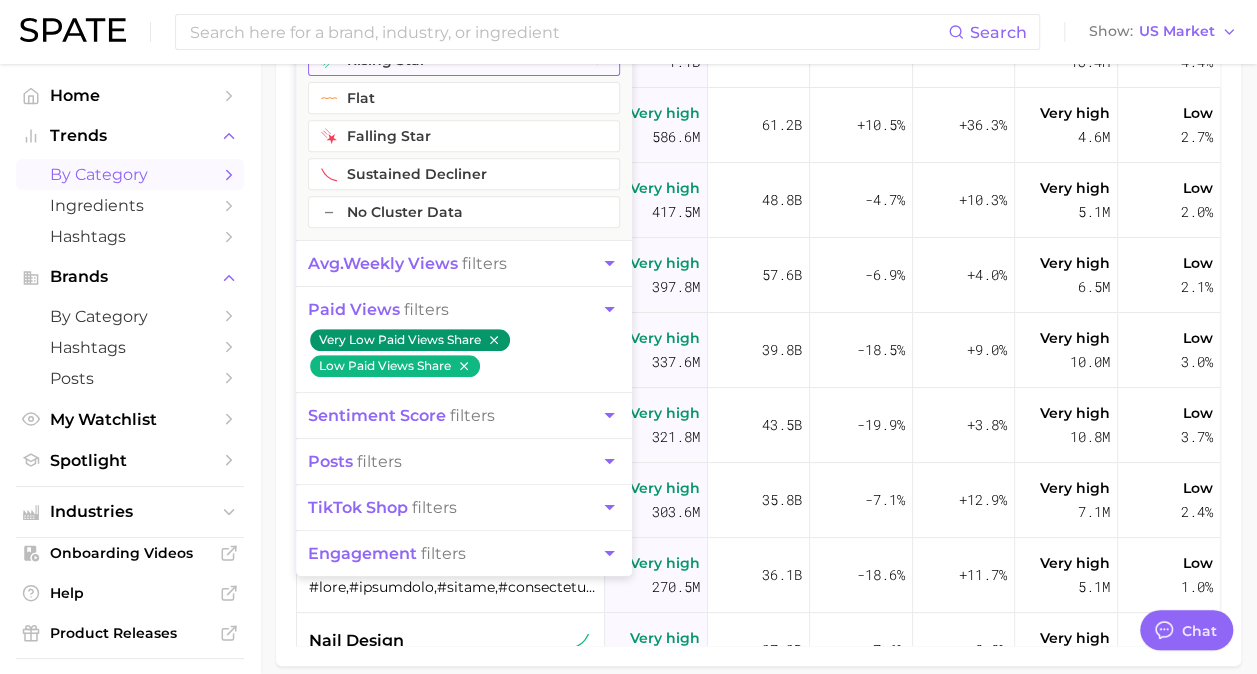 scroll, scrollTop: 0, scrollLeft: 0, axis: both 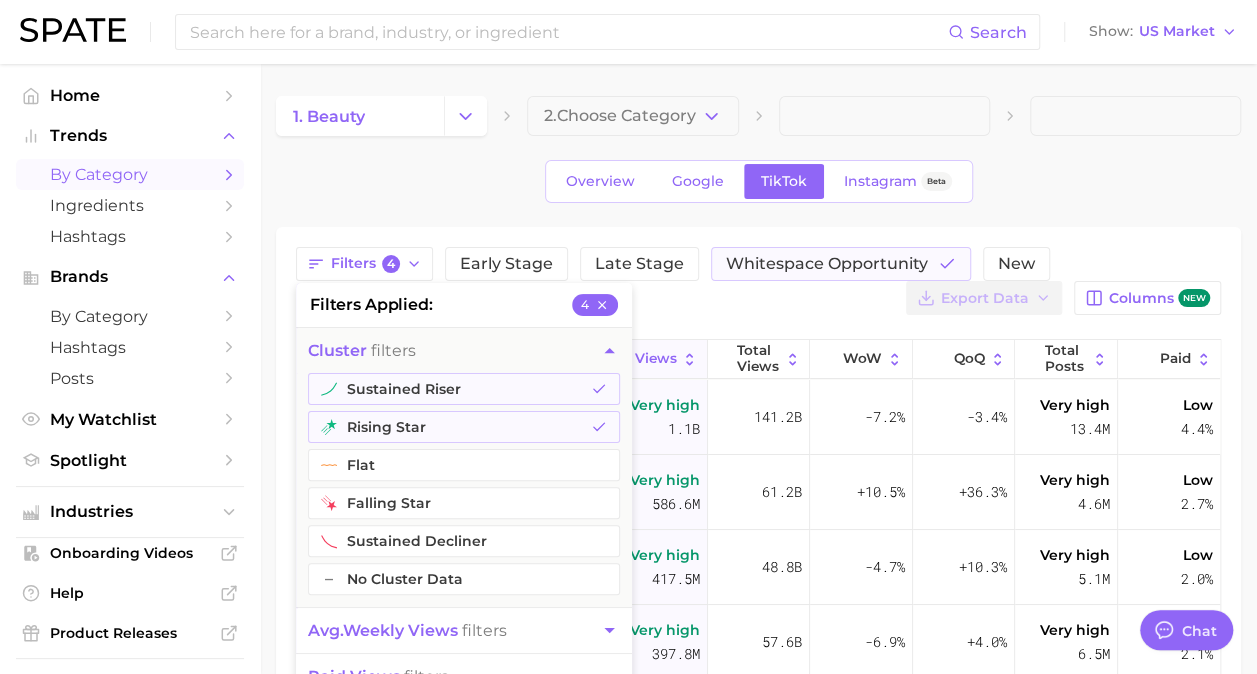 click on "1. beauty 2. Choose Category Overview Google TikTok Instagram Beta Filters 4 filters applied 4 cluster filters sustained riser rising star flat falling star sustained decliner – No Cluster Data avg. weekly views filters paid views filters Very Low Paid Views Share Low Paid Views Share sentiment score filters posts filters TikTok shop filters engagement filters Early Stage Late Stage Whitespace Opportunity New Export Data Columns new Views Total Views WoW QoQ Total Posts Paid hairstyle Very high 1.1b 141.2b -7.2% -3.4% Very high 13.4m Low 4.4% haircut Very high 586.6m 61.2b +10.5% +36.3% Very high 4.6m Low 2.7% braids Very high 417.5m 48.8b -4.7% +10.3% Very high 5.1m Low 2.0% hair salon Very high 397.8m 57.6b -6.9% +4.0% Very high 6.5m Low 2.1% blond hair Very high 337.6m 39.8b -18.5% +9.0% Very high 10.0m Low 3.0% nail art Very high 321.8m 43.5b -19.9% +3.8% Very high 10.8m Low 3.7% locs Very high 303.6m 35.8b -7.1% +12.9% Very high 7.1m Low 2.4% dreadlocks Very high 270.5m 5.1m" at bounding box center (758, 564) 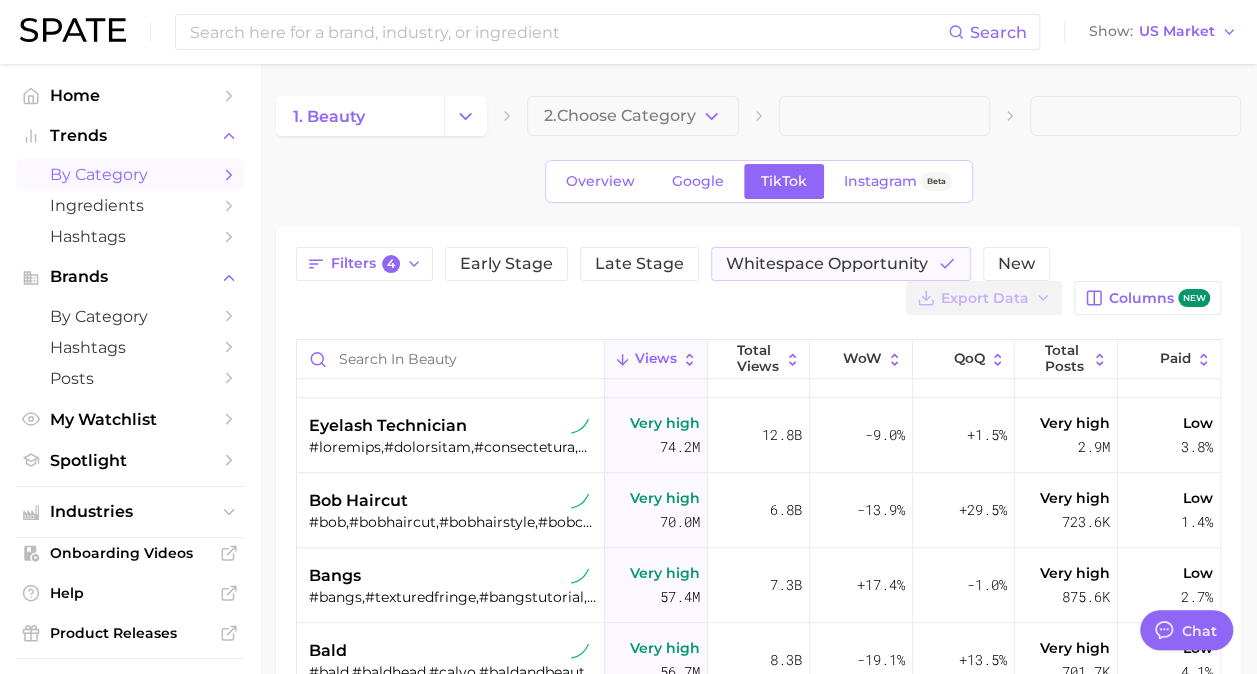scroll, scrollTop: 958, scrollLeft: 0, axis: vertical 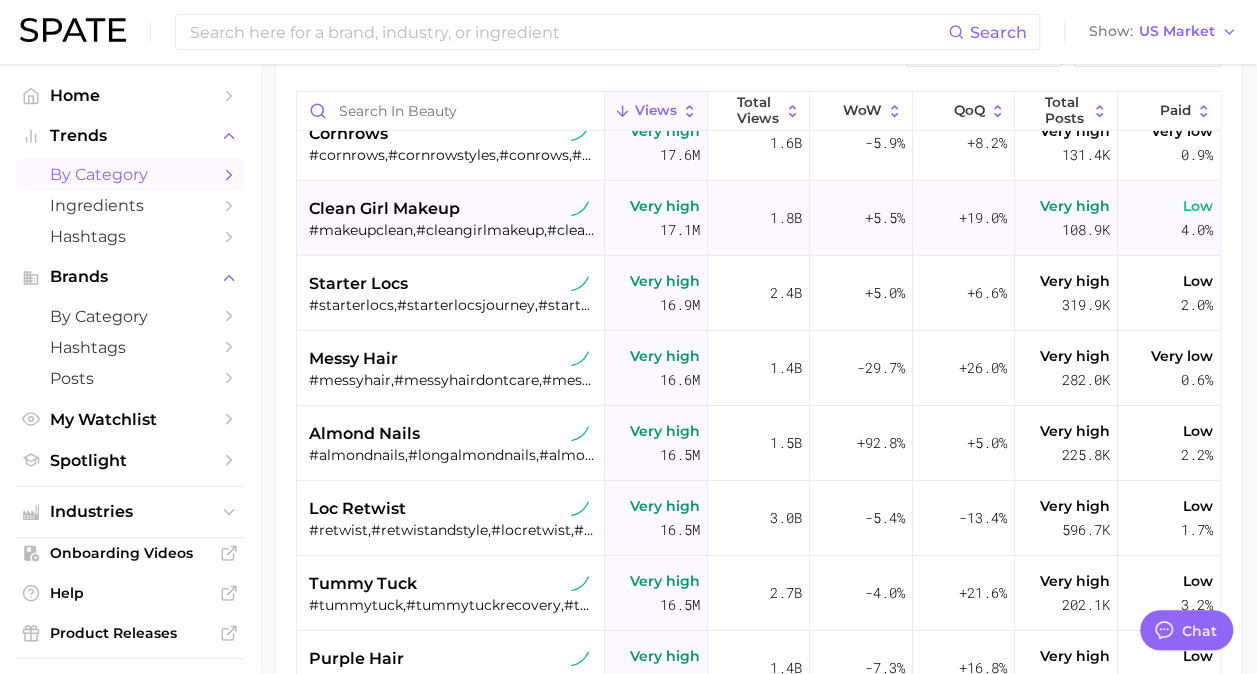 click on "clean girl makeup" at bounding box center [453, 209] 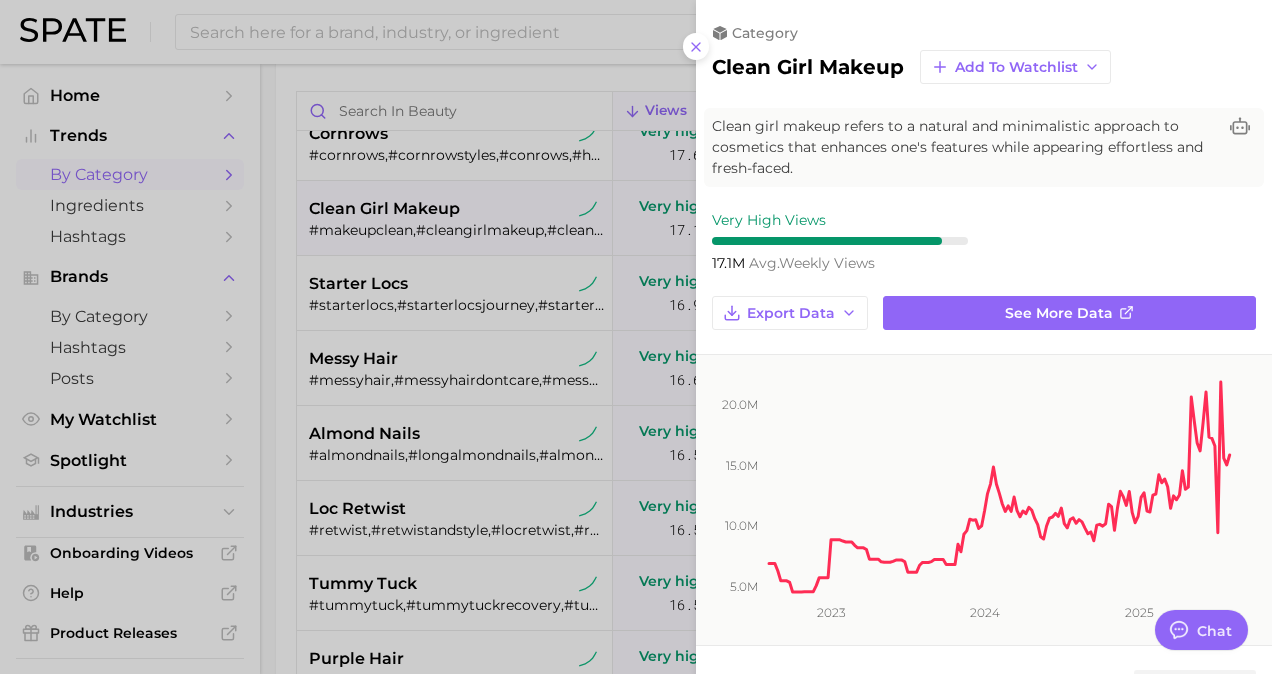 scroll, scrollTop: 0, scrollLeft: 0, axis: both 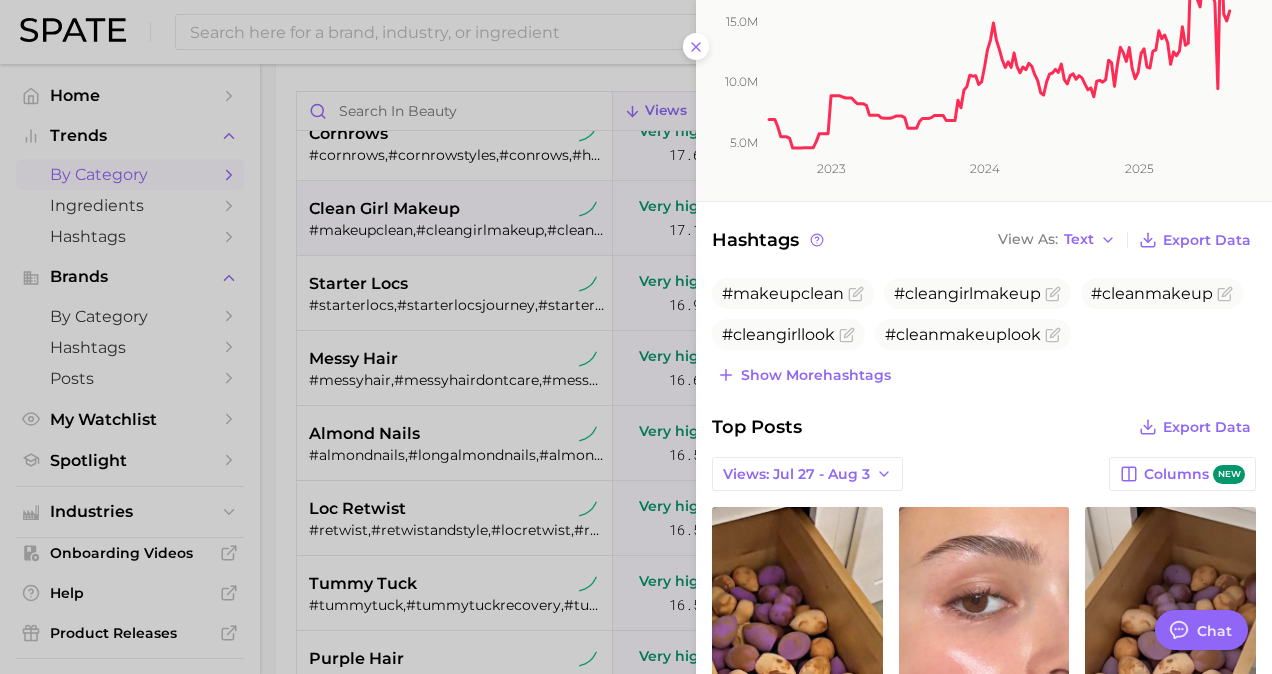 click at bounding box center [636, 337] 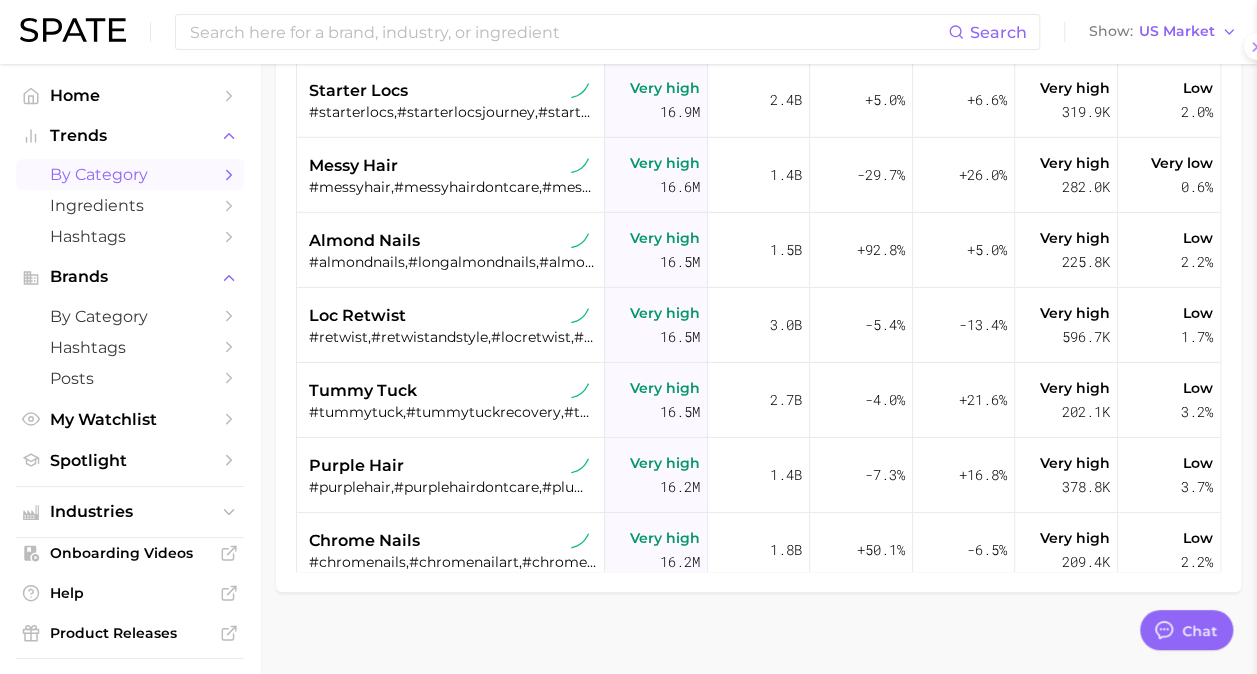 scroll, scrollTop: 458, scrollLeft: 0, axis: vertical 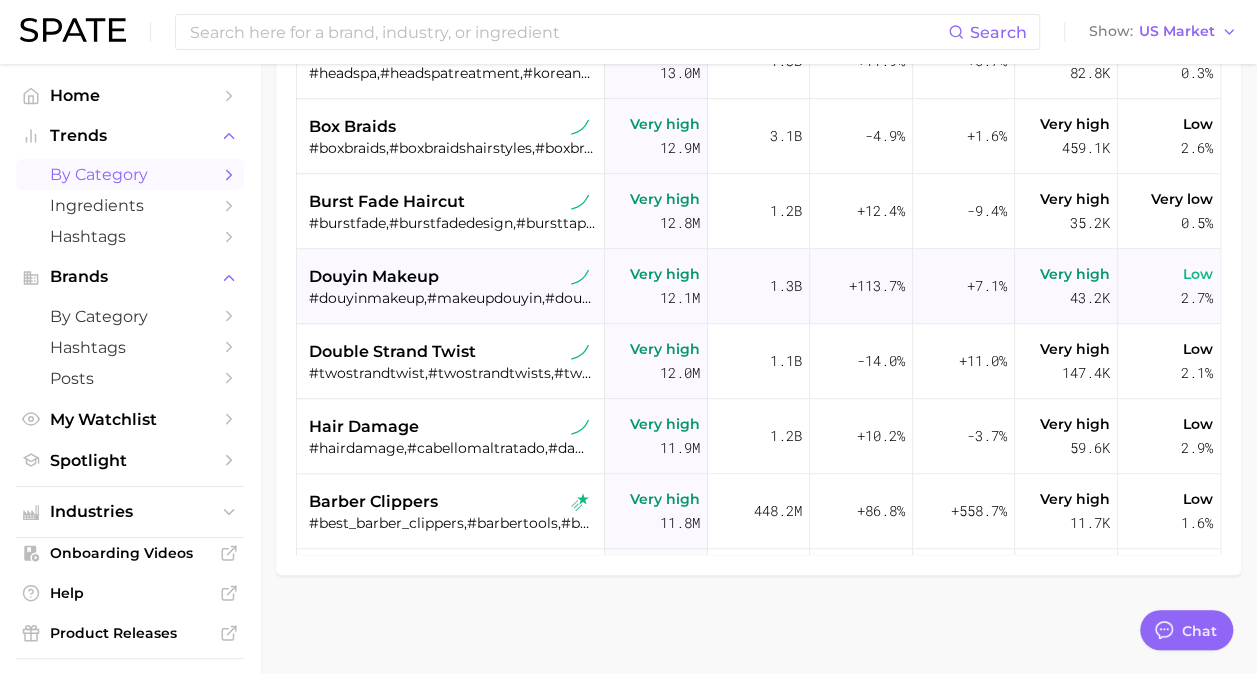 click on "douyin makeup" at bounding box center [453, 277] 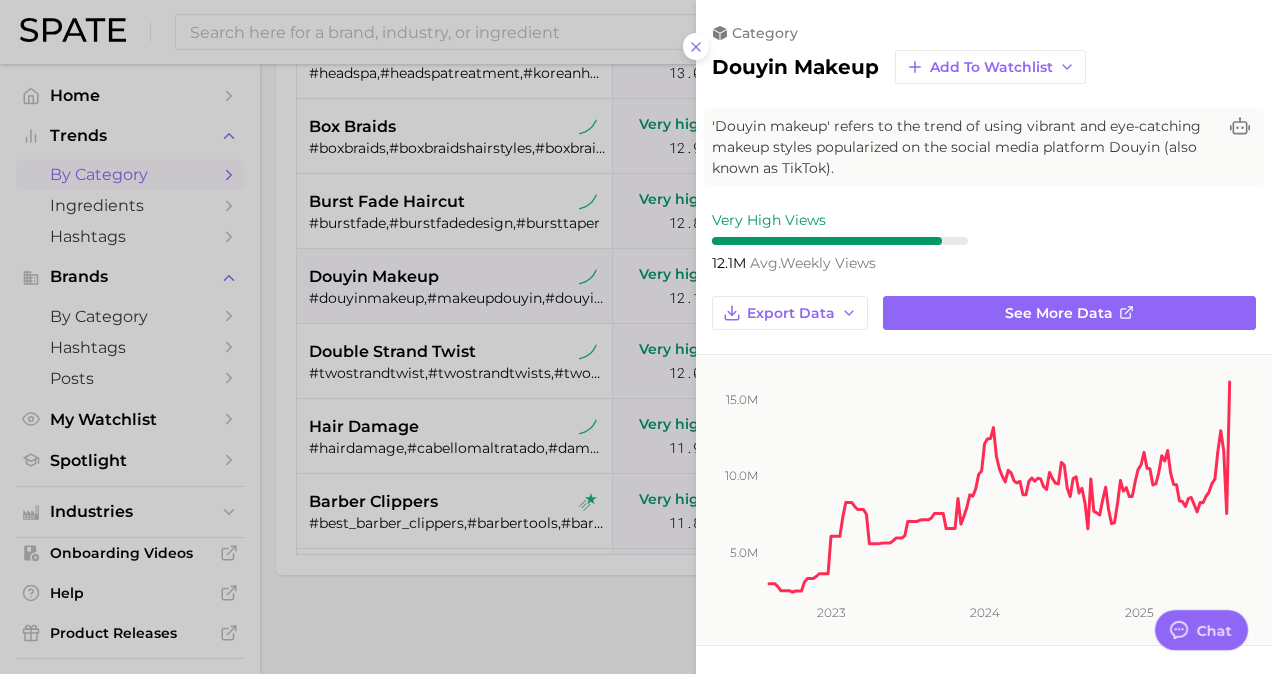 scroll, scrollTop: 0, scrollLeft: 0, axis: both 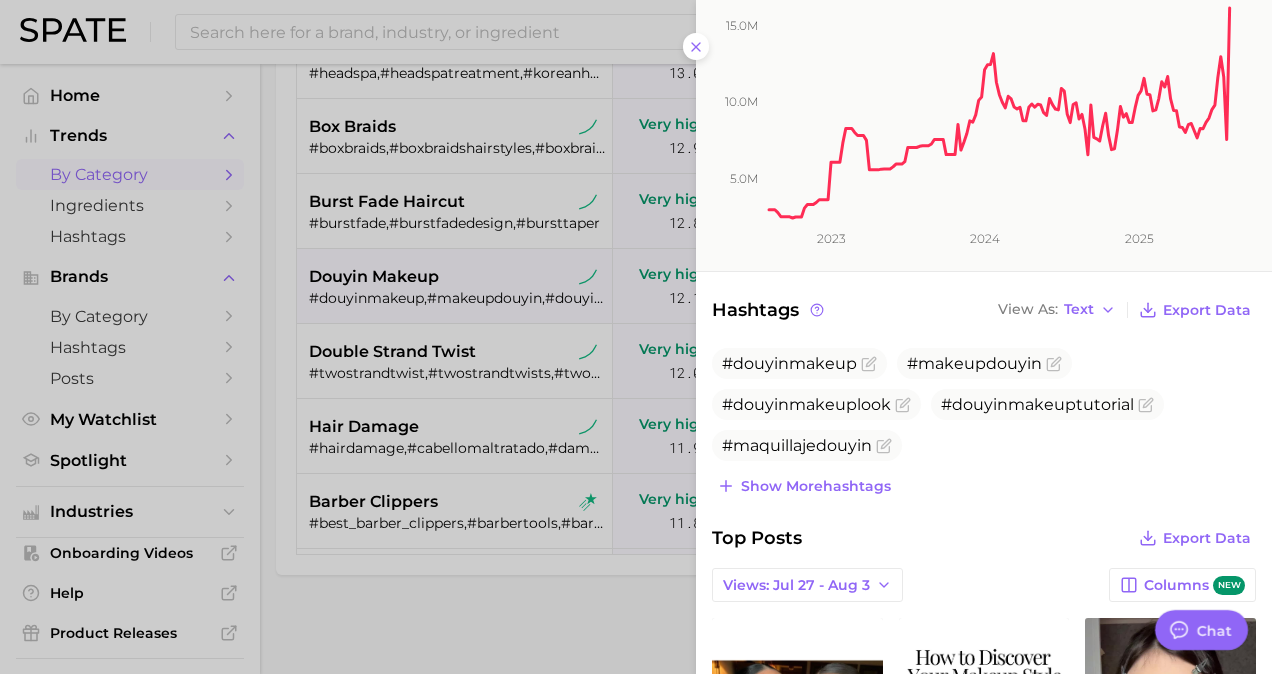 click at bounding box center [636, 337] 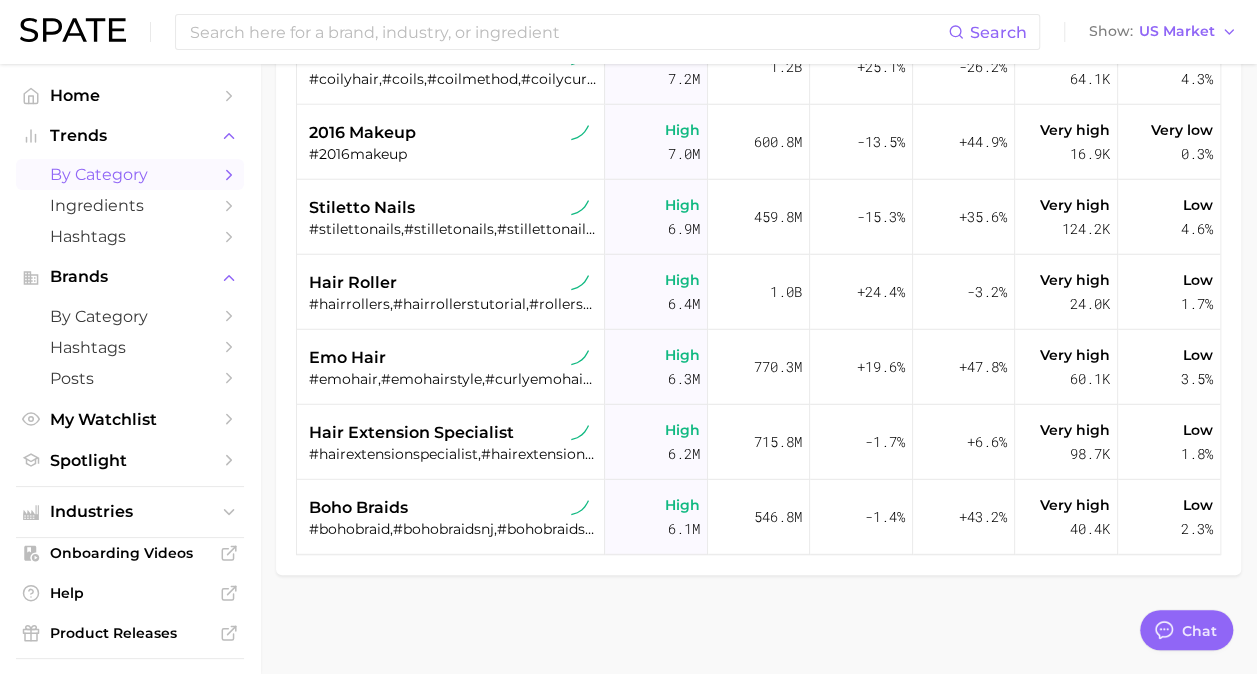 scroll, scrollTop: 6202, scrollLeft: 0, axis: vertical 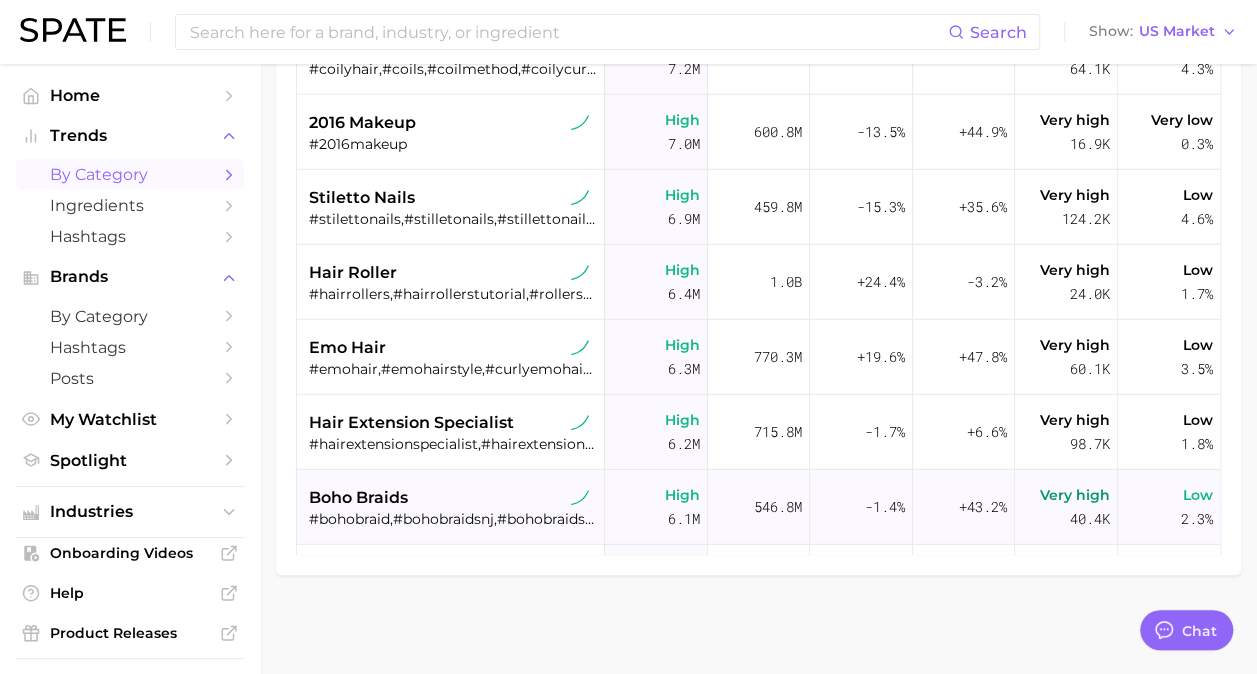 click on "#headspa #headspa,#headspatreatment,#koreanheadspa,#chicagoheadspa,#headspaasmr,#viralheadspa,#asmrheadspa,#tampaheadspa,#atlheadspa,#headspas,#njheadspa,#philadelphiaheadspa,#バチ指ヘッドスパ,#miamiheadspa,#arizonaheadspa,#charlotteheadspa,#dayheadspa Very high 13.0m 1.3b +11.9% +0.7% Very high 82.8k Very low 0.3% box braids Very high 12.9m 3.1b -4.9% +1.6% Very high 459.1k Low 2.6% burst fade haircut #burstfade,#burstfadedesign,#bursttaper Very high 12.8m 1.2b +12.4% -9.4% Very high 35.2k Very low 0.5% douyin makeup #douyinmakeup,#makeupdouyin,#douyinmakeuplook,#douyinmakeuptutorial,#maquillajedouyin,#douyinmakeupinspired,#douyininspiredmakeup,#douyinmakeuptrend,#pinkdouyinmakeup Very high 12.1m 1.3b +113.7% +7.1% Very high 43.2k Low 2.7% double strand twist Very high 12.0m 1.1b -14.0% +11.0% Very high Low" at bounding box center (758, 140) 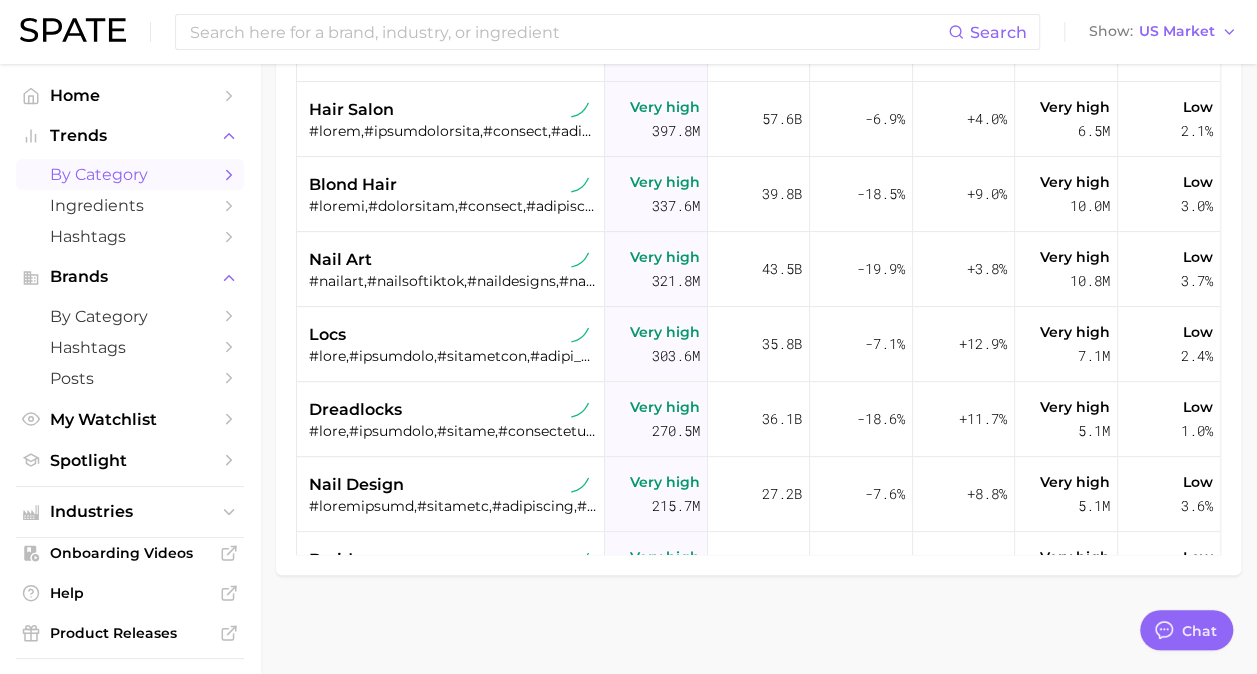 scroll, scrollTop: 0, scrollLeft: 0, axis: both 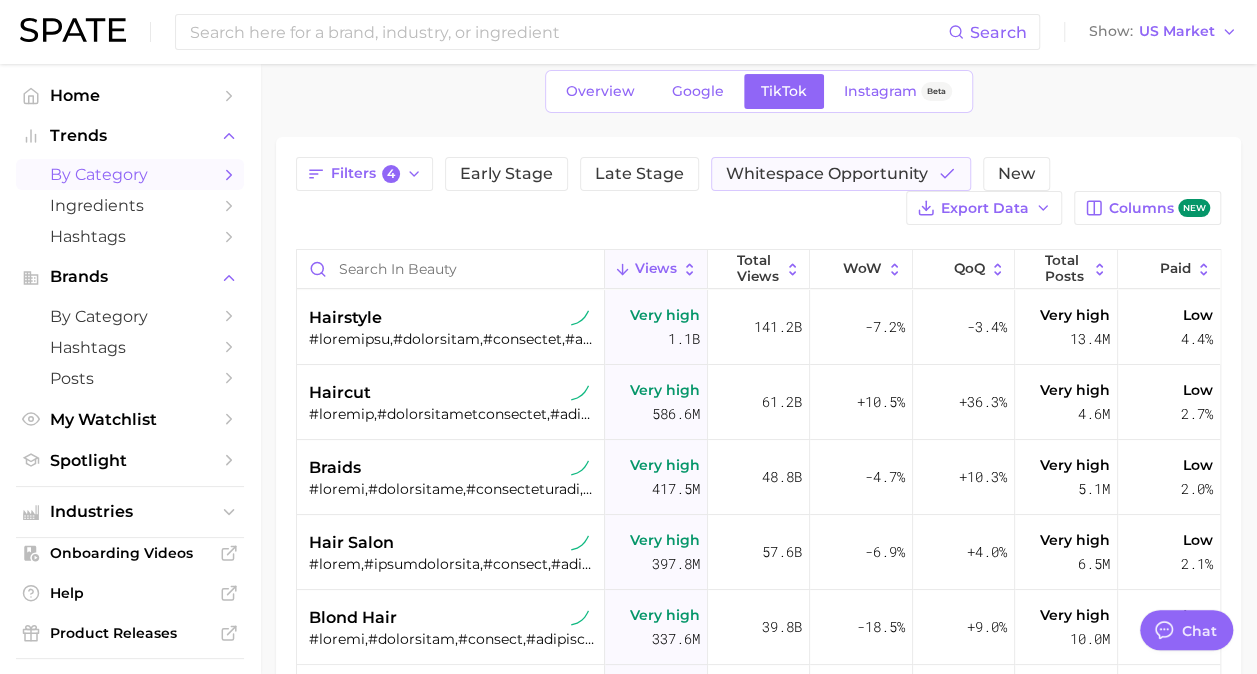 click on "Overview Google TikTok Instagram Beta" at bounding box center (758, 91) 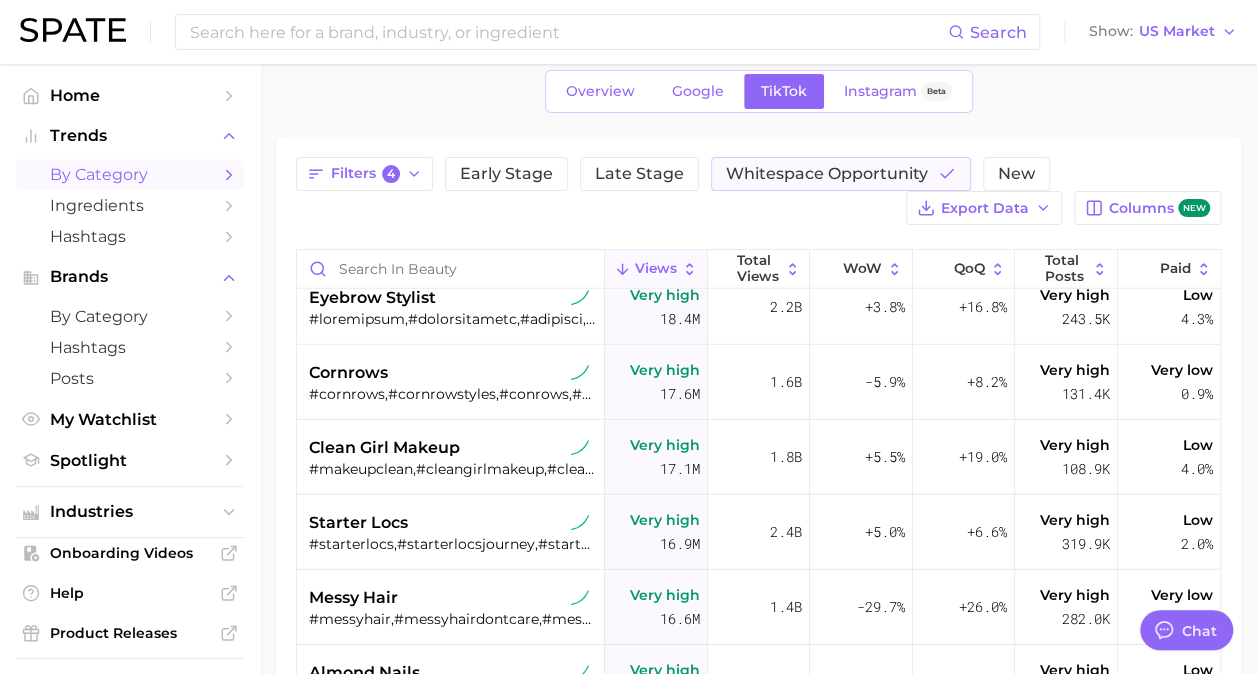 scroll, scrollTop: 2719, scrollLeft: 0, axis: vertical 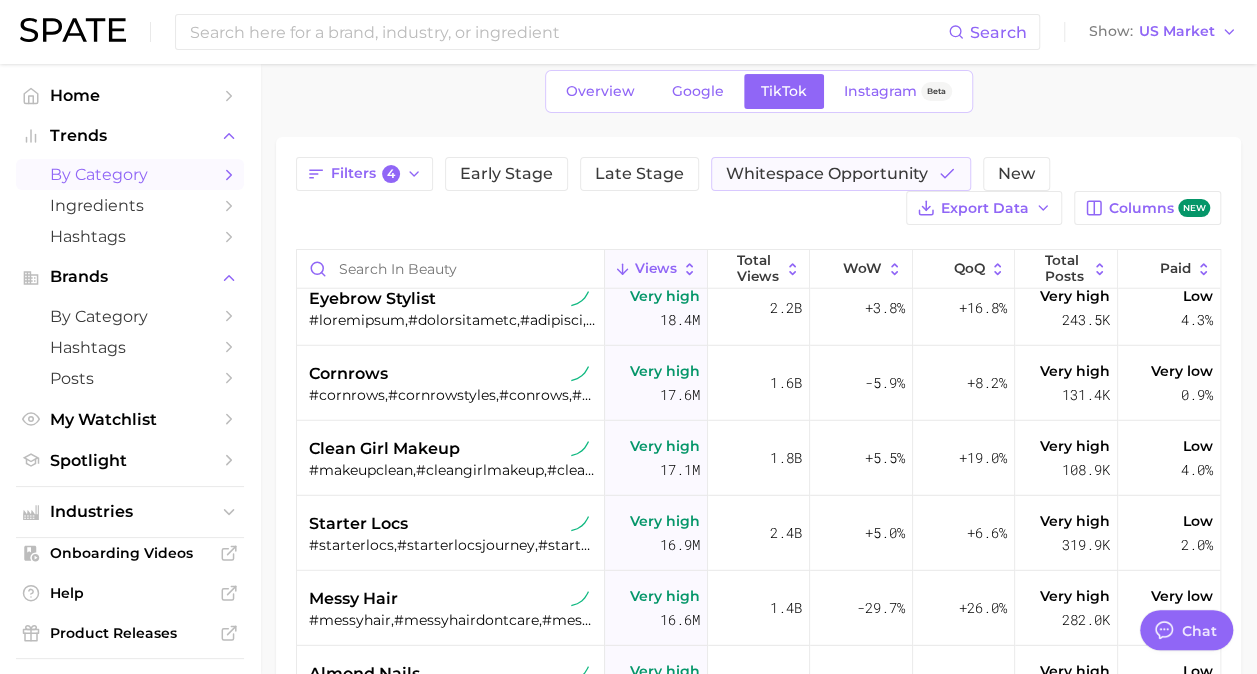 click on "1. beauty 2. Choose Category Overview Google TikTok Instagram Beta Filters 4 Early Stage Late Stage Whitespace Opportunity New Export Data Columns new Views Total Views WoW QoQ Total Posts Paid acrylic nails Very high 81.1m 17.3b -17.1% +0.8% Very high 3.5m Low 3.5% brunette hair #brunette,#brunettes,#brunettehair,#brunettegirl,#blondetobrunette,#dimensionalbrunette,#brunettetoblonde,#brunettesdoitbetter,#brunettehairinspo,#brunetteinspo,#brunettespecialist,#brunettegirls,#brunnettehair,#brunettehaircolor,#brunettemakeup,#naturalbrunette,#brunetteformula,#brunettevibes,#brunnettegirl,#summerbrunette,#balayagebrunette,#blondevsbrunette,#bundlehair,#brunettegoals,#brunettebabe,#utahbrunette,#hairbrunette,#brunettetransformation,#brunettespecialistorlando,#brunettesoftiktok,#brunettebob,#brunettevsblonde,#californiabrunette,#brunnettehairinspo,#sunkissedbrunette,#lightbrunette,#brunetteproblems,#summerbrunettehair,#goingbrunette,#brunettebalayagehair,#recessionbrunette,#blondeandbrunette Very high 75.2m 8.2b" at bounding box center (758, 508) 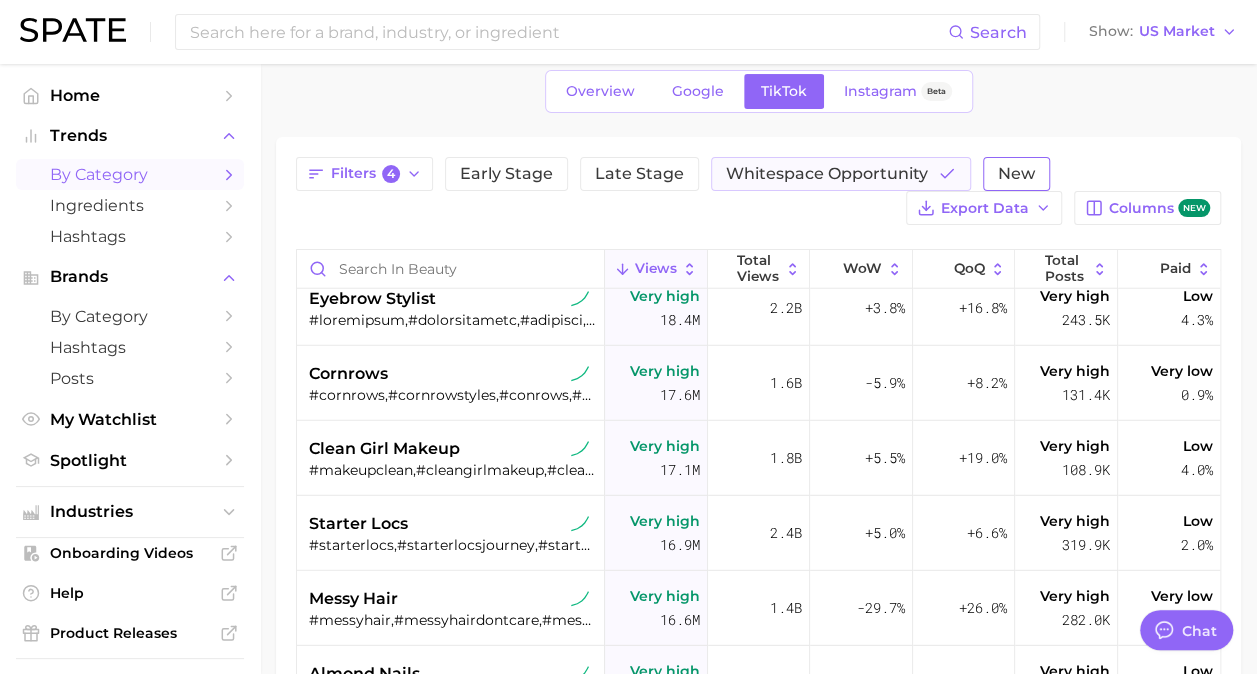 click on "Overview Google TikTok Instagram Beta" at bounding box center [758, 91] 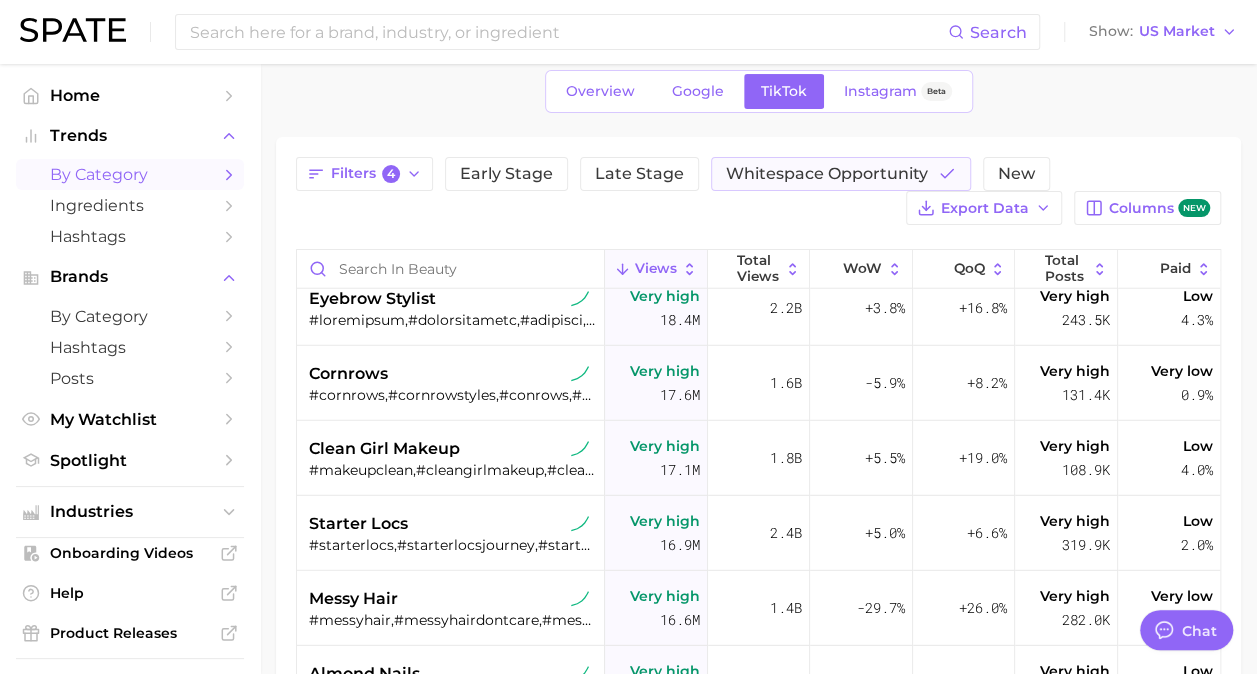 click on "1. beauty 2. Choose Category Overview Google TikTok Instagram Beta Filters 4 Early Stage Late Stage Whitespace Opportunity New Export Data Columns new Views Total Views WoW QoQ Total Posts Paid acrylic nails Very high 81.1m 17.3b -17.1% +0.8% Very high 3.5m Low 3.5% brunette hair #brunette,#brunettes,#brunettehair,#brunettegirl,#blondetobrunette,#dimensionalbrunette,#brunettetoblonde,#brunettesdoitbetter,#brunettehairinspo,#brunetteinspo,#brunettespecialist,#brunettegirls,#brunnettehair,#brunettehaircolor,#brunettemakeup,#naturalbrunette,#brunetteformula,#brunettevibes,#brunnettegirl,#summerbrunette,#balayagebrunette,#blondevsbrunette,#bundlehair,#brunettegoals,#brunettebabe,#utahbrunette,#hairbrunette,#brunettetransformation,#brunettespecialistorlando,#brunettesoftiktok,#brunettebob,#brunettevsblonde,#californiabrunette,#brunnettehairinspo,#sunkissedbrunette,#lightbrunette,#brunetteproblems,#summerbrunettehair,#goingbrunette,#brunettebalayagehair,#recessionbrunette,#blondeandbrunette Very high 75.2m 8.2b" at bounding box center [758, 508] 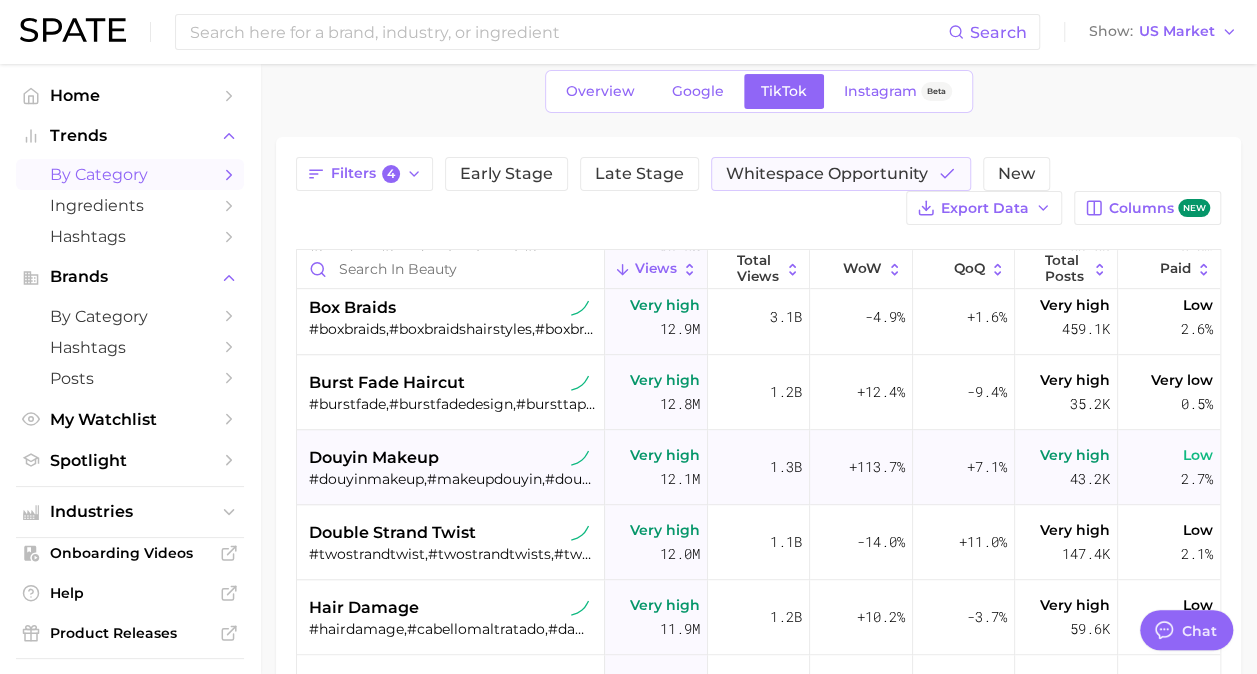 scroll, scrollTop: 4361, scrollLeft: 0, axis: vertical 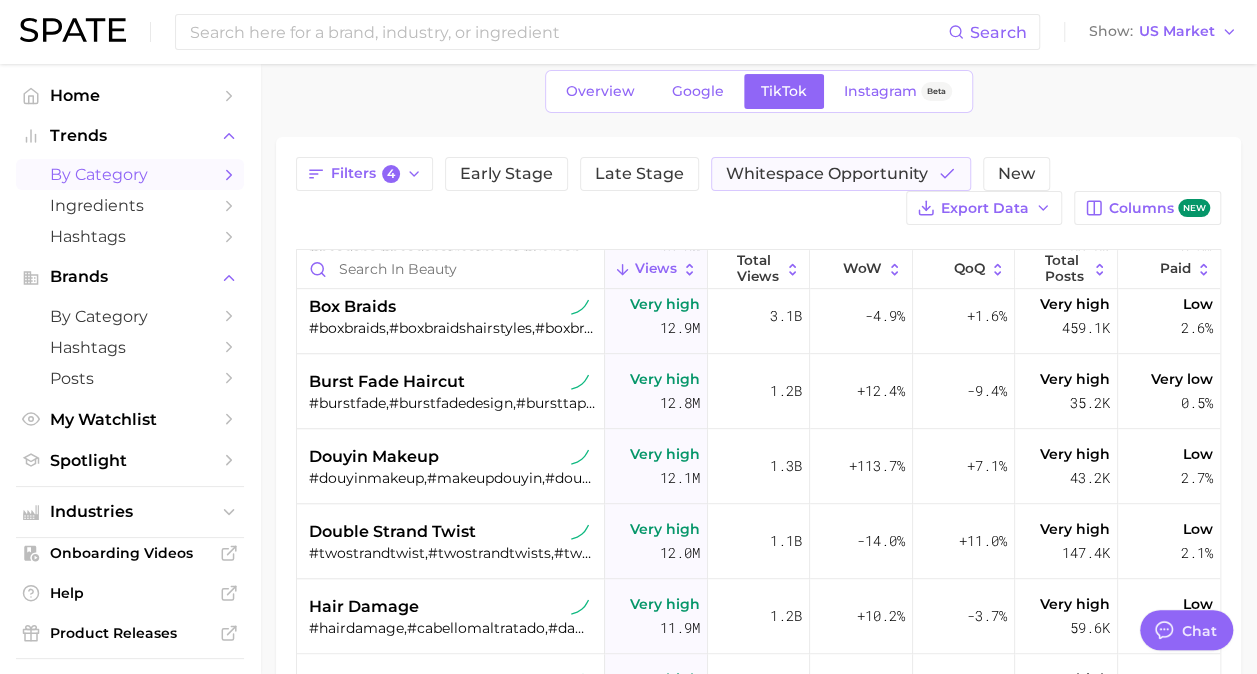 click on "Filters 4 Early Stage Late Stage Whitespace Opportunity New Export Data Columns new Views Total Views WoW QoQ Total Posts Paid messy bun #messybun,#messybuntutorial,#easymessybun,#messybuns,#delaneychildsmessybun,#messybunhairstyle,#messybunhack,#messyhairbun,#delaneychildsmessybuntutorial,#messybunvibes,#viralmessybun,#messybunstyle,#howtomessybun,#messybunmommy,#messybunhair,#easymessybuntutorial,#messybunhat,#howtodoalonghairmessybun Very high 19.7m 2.8b -7.7% -0.8% Very high 144.4k Low 2.8% hair repair treatment #hairrepair,#damagedhairrepair,#hairhelp,#hairrestoration,#hairrepairtips,#repairhair,#damagedhairtreatment,#damagerepair,#reparacioncapilar,#reparaciondepuntas,#hairrepairmask,#hairrepairingtreatment,#intensehairrepair,#hairrepairing Very high 19.1m 1.9b -10.7% -2.5% Very high 145.2k Low 4.1% short nails #shortnails,#shortnailinspo,#shortnailsideas,#shortnailideas,#uñascortas,#shortnailsinspo,#shortiesnails,#shortnailsdesign,#shortgelnails,#shortcoffinnails,#shortnailsblackgirl Very high 18.4m" at bounding box center (758, 540) 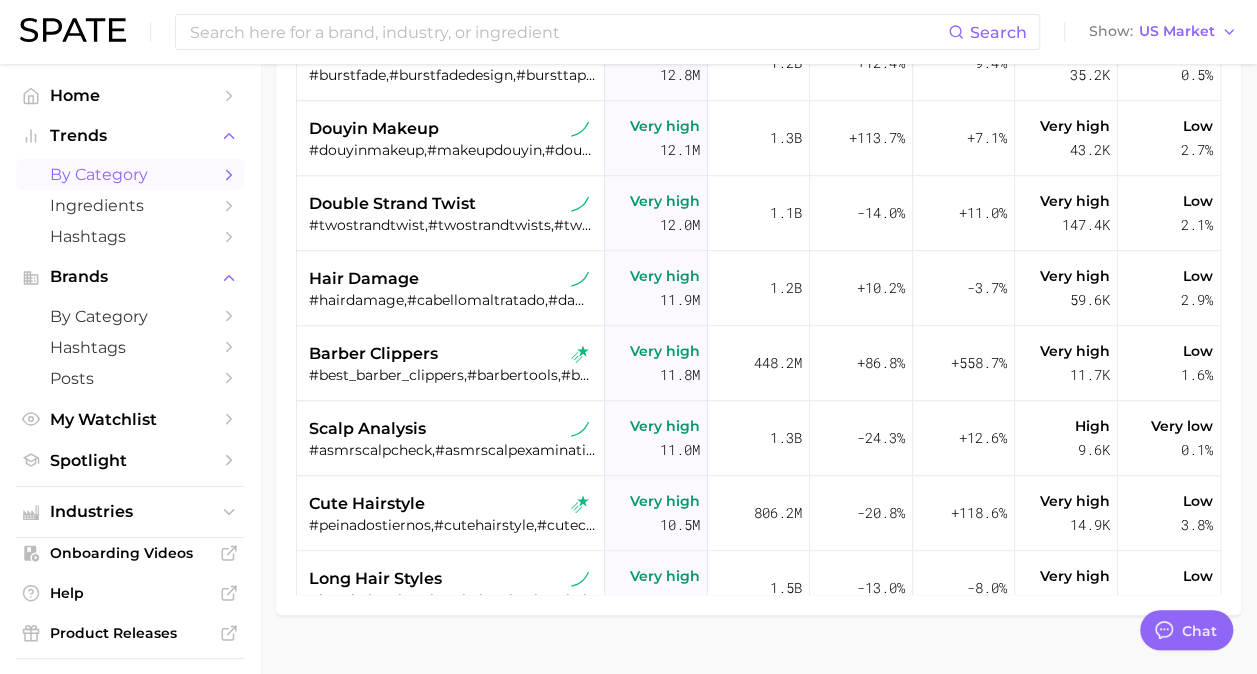 scroll, scrollTop: 458, scrollLeft: 0, axis: vertical 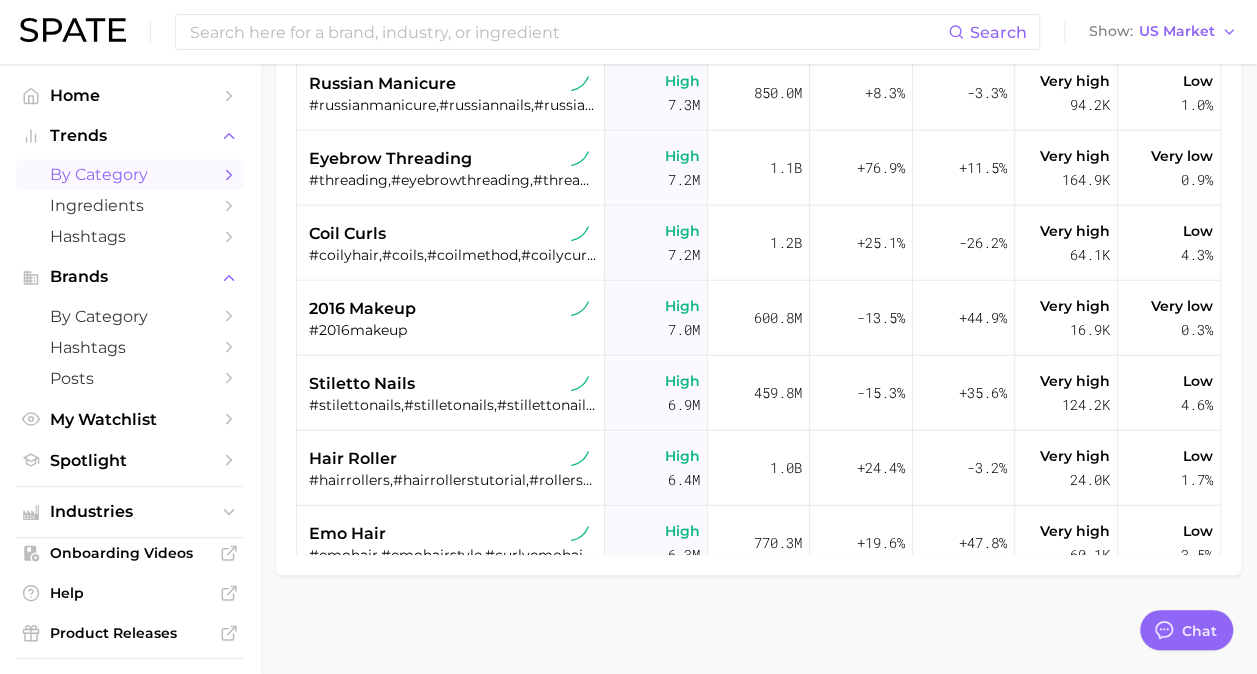 click on "Very high 13.7m 2.1b +16.0% +43.4% Very high 85.0k Low 4.2% french manicure #frenchnails,#frenchmanicure,#frenchmani Very high 13.4m 1.5b -7.1% +2.4% Very high 260.3k Low 3.6% head spa #headspa,#headspatreatment,#koreanheadspa,#chicagoheadspa,#headspaasmr,#viralheadspa,#asmrheadspa,#tampaheadspa,#atlheadspa,#headspas,#njheadspa,#philadelphiaheadspa,#バチ指ヘッドスパ,#miamiheadspa,#arizonaheadspa,#charlotteheadspa,#dayheadspa Very high 13.0m 1.3b +11.9% +0.7% Very high 82.8k Very low 0.3% box braids Very high 12.9m 3.1b -4.9% +1.6% Very high 459.1k Low 2.6% burst fade haircut #burstfade,#burstfadedesign,#bursttaper Very high 12.8m 1.2b +12.4% -9.4% Very high 35.2k Very low 0.5% douyin makeup Very high 12.1m 1.3b +113.7% +7.1% Very high 43.2k Low 2.7% double strand twist Very high 12.0m" at bounding box center [758, 140] 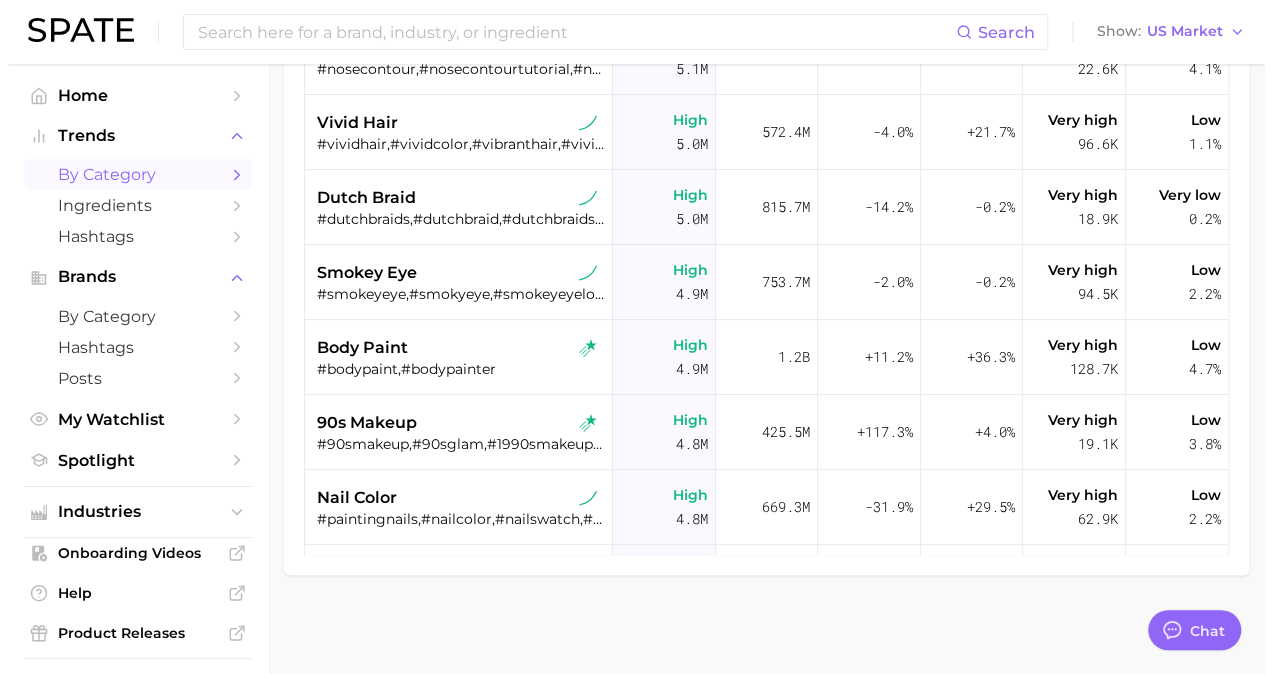 scroll, scrollTop: 7481, scrollLeft: 0, axis: vertical 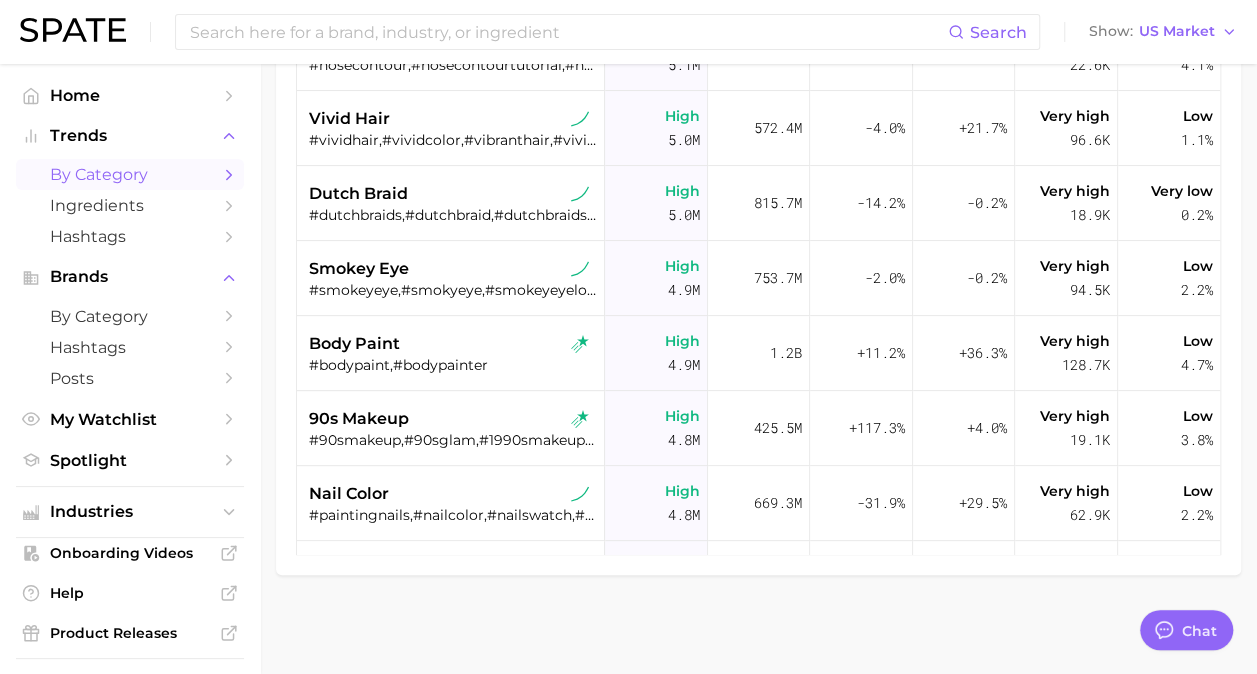 click on "1. beauty 2. Choose Category Overview Google TikTok Instagram Beta Filters 4 Early Stage Late Stage Whitespace Opportunity New Export Data Columns new Views Total Views WoW QoQ Total Posts Paid baby hairstyle #babyhairstyleideas,#hairstyleforyourbabygirl,#peinadosparabebes,#babygirlhairstyleidea,#easybabyhairstyles,#babygirlhairstyle,#babyboyhairstyles,#babyhairdo,#mixedbabyhairstyle,#babygirlhairtutorial High 9.6m 522.4m -11.7% +190.2% High 3.4k Very low 1.0% blue nails #bluenails,#bluenails💙,#bluechromenails,#blueglitternails,#bluenailsdesign High 9.3m 802.2m +10.7% +18.9% Very high 119.4k Very low 0.6% square nail shape #squarenails,#squarenailsshape,#squareshapednails High 9.2m 695.4m +215.7% +15.5% Very high 109.4k Low 1.1% bling nails #blingnails,#blingfrenchtips,#blingedoutnails,#blingnails💎,#nailbling,#redblingnails,#blingednails,#blingnail,#blingblingnails,#blingnailart,#blingedoutfrenchtip High 9.0m 959.4m -18.5% +13.6% Very high 240.5k Low 1.5% knotless box braids High 8.8m 810.6m -6.7% 0.8%" at bounding box center (758, 140) 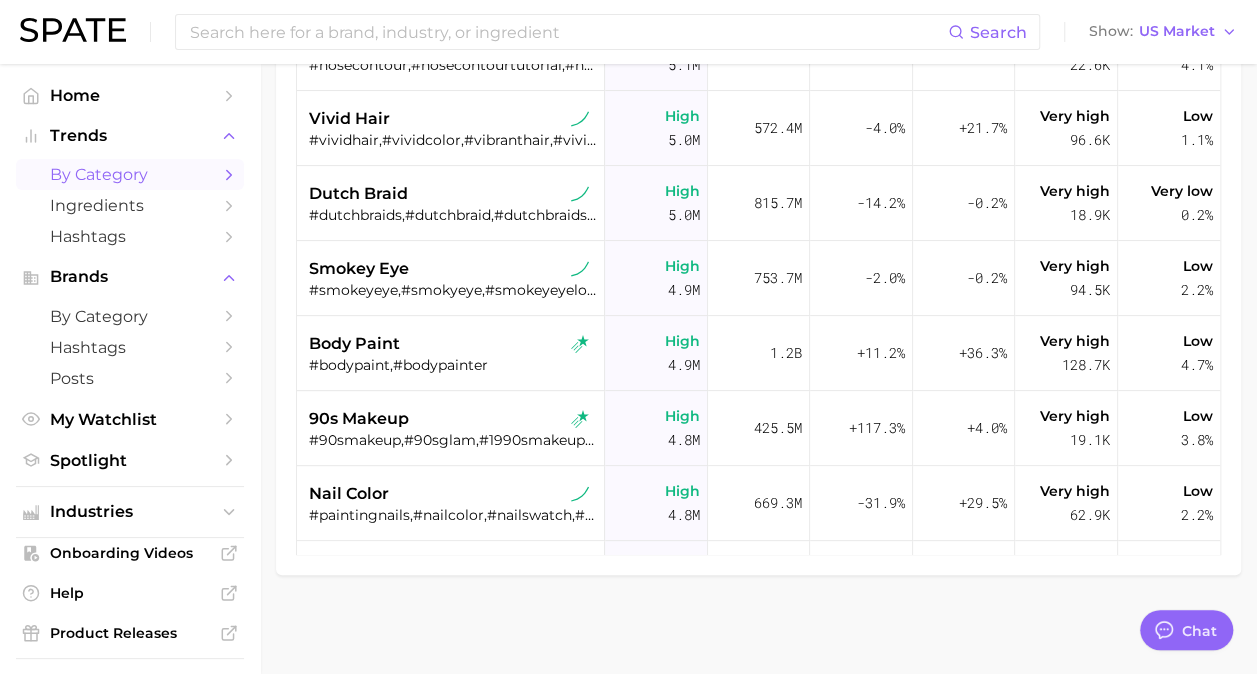 click on "1. beauty 2. Choose Category Overview Google TikTok Instagram Beta Filters 4 Early Stage Late Stage Whitespace Opportunity New Export Data Columns new Views Total Views WoW QoQ Total Posts Paid baby hairstyle #babyhairstyleideas,#hairstyleforyourbabygirl,#peinadosparabebes,#babygirlhairstyleidea,#easybabyhairstyles,#babygirlhairstyle,#babyboyhairstyles,#babyhairdo,#mixedbabyhairstyle,#babygirlhairtutorial High 9.6m 522.4m -11.7% +190.2% High 3.4k Very low 1.0% blue nails #bluenails,#bluenails💙,#bluechromenails,#blueglitternails,#bluenailsdesign High 9.3m 802.2m +10.7% +18.9% Very high 119.4k Very low 0.6% square nail shape #squarenails,#squarenailsshape,#squareshapednails High 9.2m 695.4m +215.7% +15.5% Very high 109.4k Low 1.1% bling nails #blingnails,#blingfrenchtips,#blingedoutnails,#blingnails💎,#nailbling,#redblingnails,#blingednails,#blingnail,#blingblingnails,#blingnailart,#blingedoutfrenchtip High 9.0m 959.4m -18.5% +13.6% Very high 240.5k Low 1.5% knotless box braids High 8.8m 810.6m -6.7% 0.8%" at bounding box center (758, 140) 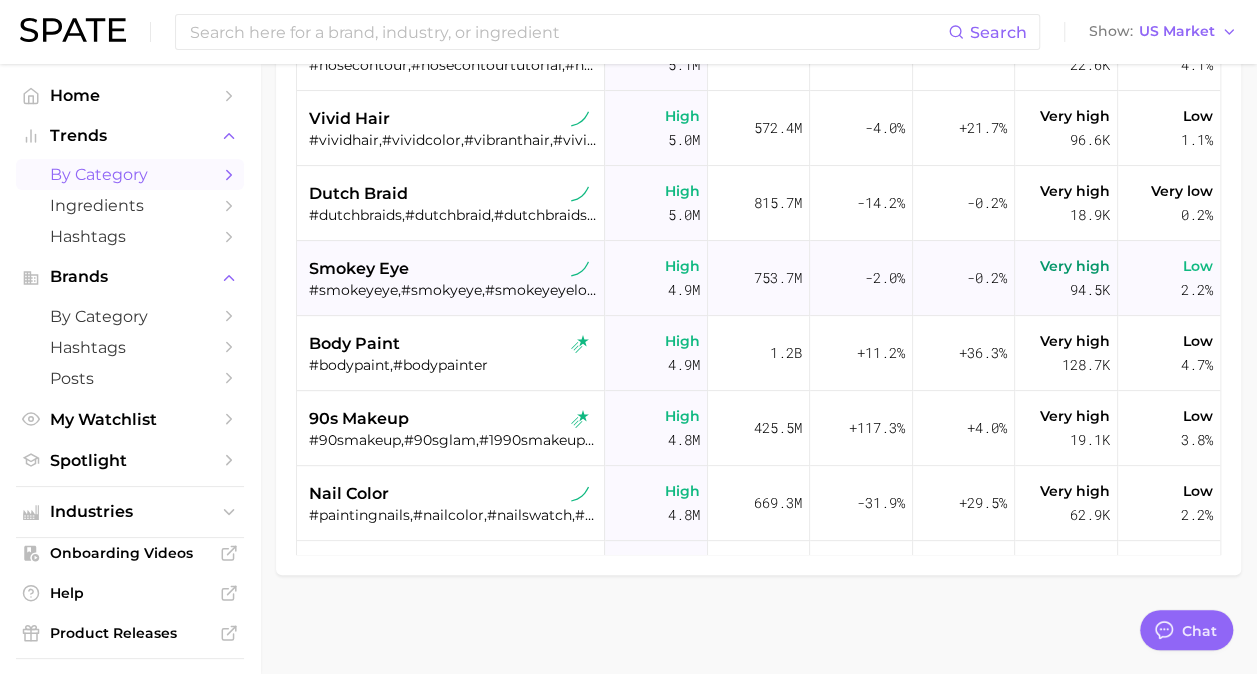 click on "#smokeyeye,#smokyeye,#smokeyeyelook,#smokeye,#smokeyeyes,#smokyeyes,#smokeyeyeturtorial,#smokeyeyesmakeup,#smokeyeyetutorial,#smokeyeyemakeup,#smokyeyestutotial,#smokeyeyetutorialً,#easysmokeyeye,#smokeyeyemakeuplook,#smokeyeyequeen,#smokyeyestutorial,#smokeyeyeforhoodedeyes" at bounding box center [453, 290] 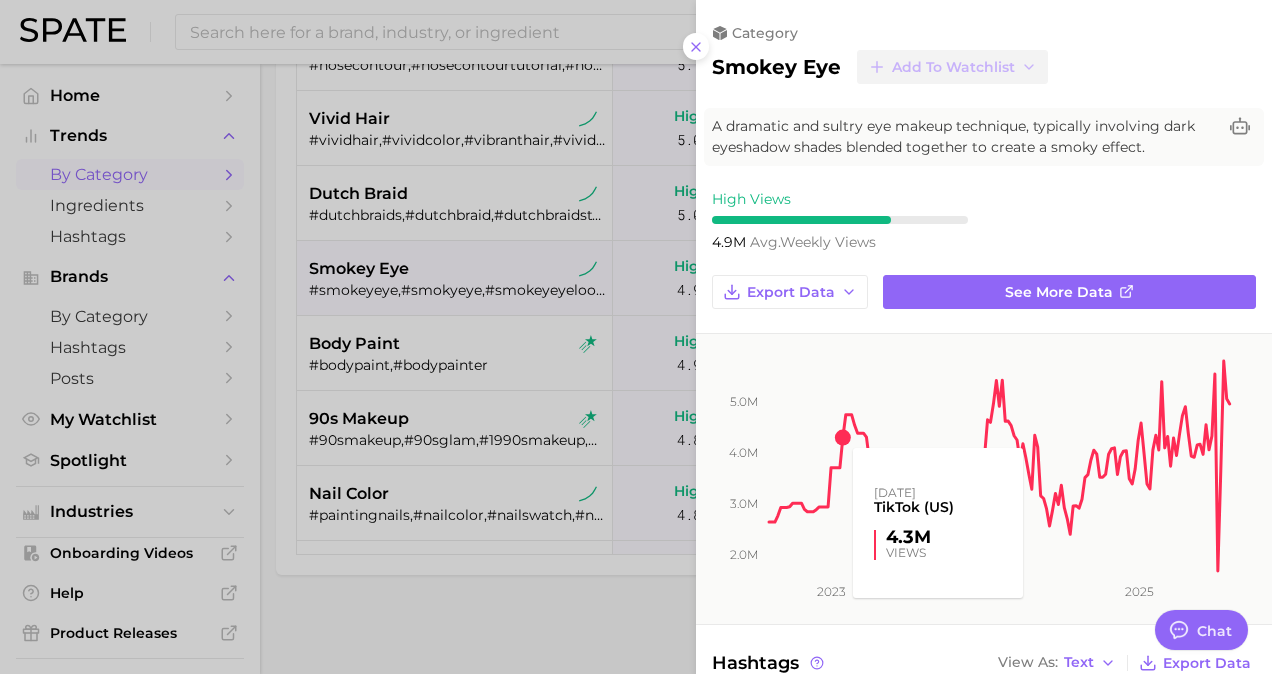 scroll, scrollTop: 0, scrollLeft: 0, axis: both 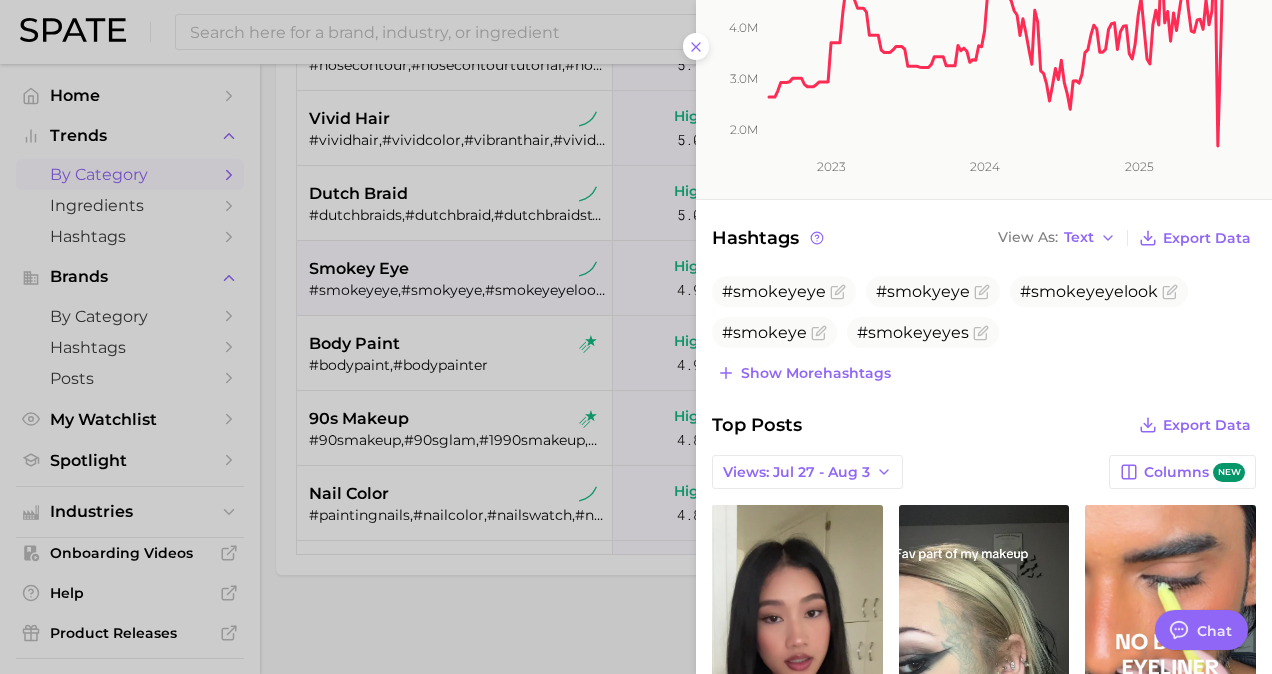 click at bounding box center (636, 337) 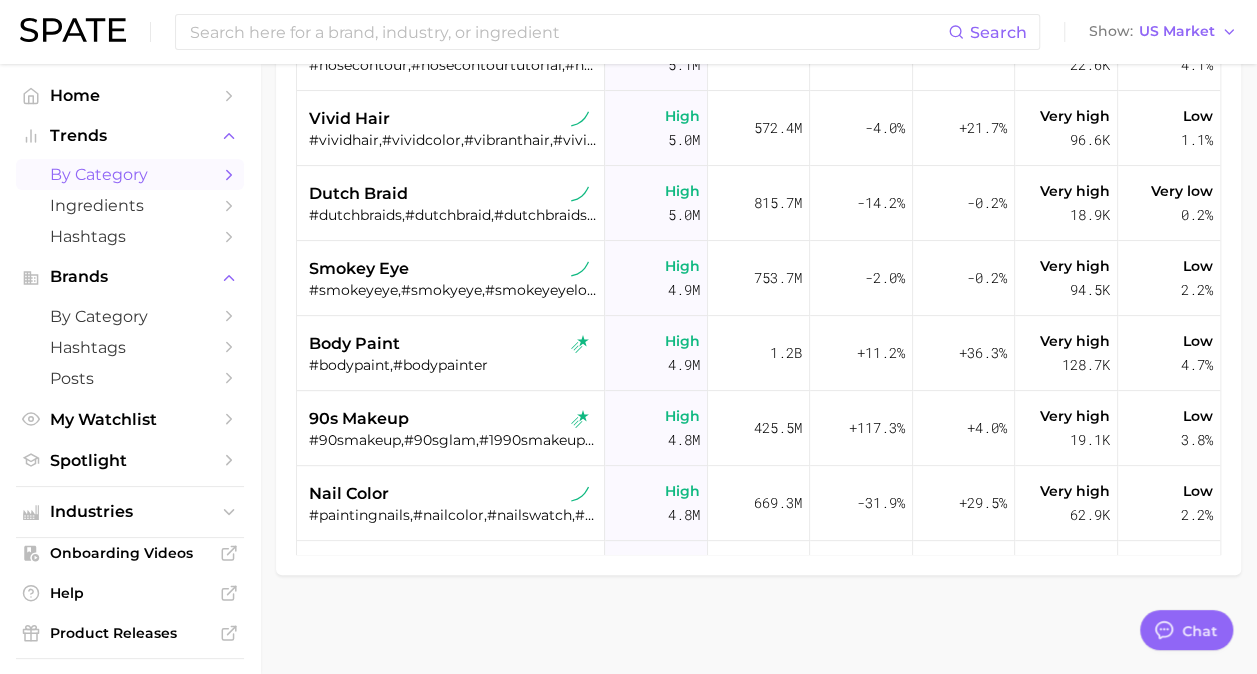 click on "Home Trends by Category Ingredients Hashtags Brands by Category Hashtags Posts My Watchlist Spotlight Industries Onboarding Videos Help Product Releases Settings Log Out" at bounding box center (130, 369) 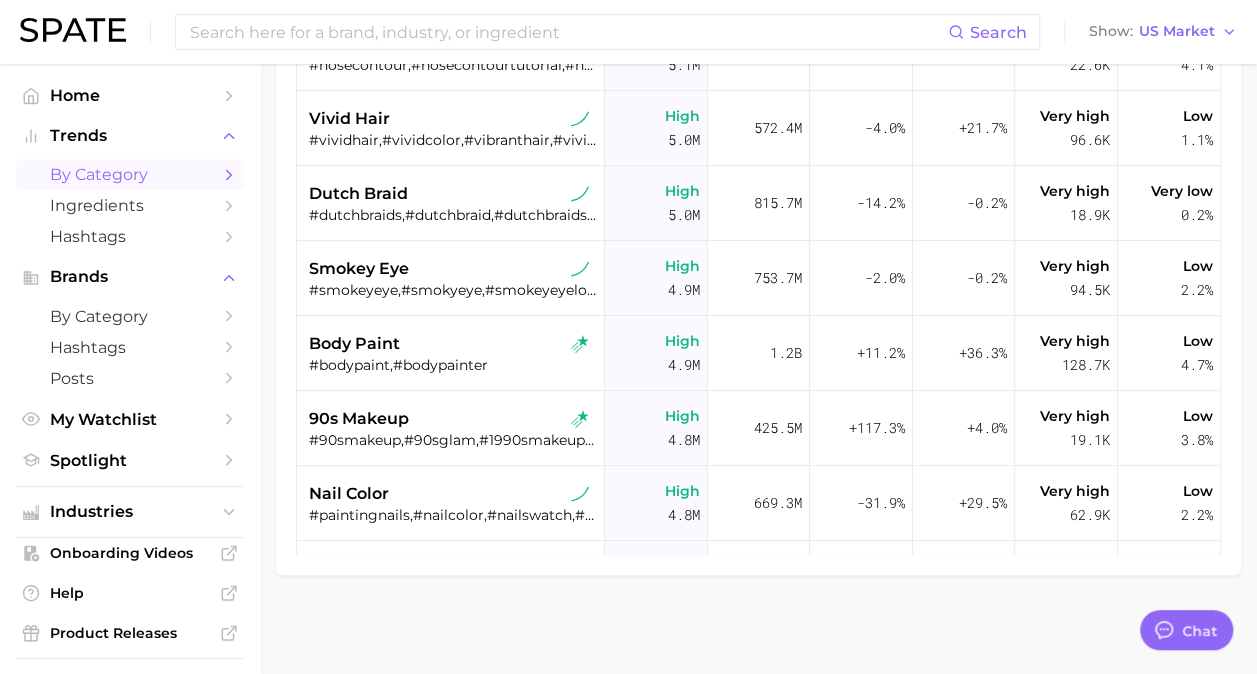 click on "1. beauty 2. Choose Category Overview Google TikTok Instagram Beta Filters 4 Early Stage Late Stage Whitespace Opportunity New Export Data Columns new Views Total Views WoW QoQ Total Posts Paid baby hairstyle #babyhairstyleideas,#hairstyleforyourbabygirl,#peinadosparabebes,#babygirlhairstyleidea,#easybabyhairstyles,#babygirlhairstyle,#babyboyhairstyles,#babyhairdo,#mixedbabyhairstyle,#babygirlhairtutorial High 9.6m 522.4m -11.7% +190.2% High 3.4k Very low 1.0% blue nails #bluenails,#bluenails💙,#bluechromenails,#blueglitternails,#bluenailsdesign High 9.3m 802.2m +10.7% +18.9% Very high 119.4k Very low 0.6% square nail shape #squarenails,#squarenailsshape,#squareshapednails High 9.2m 695.4m +215.7% +15.5% Very high 109.4k Low 1.1% bling nails #blingnails,#blingfrenchtips,#blingedoutnails,#blingnails💎,#nailbling,#redblingnails,#blingednails,#blingnail,#blingblingnails,#blingnailart,#blingedoutfrenchtip High 9.0m 959.4m -18.5% +13.6% Very high 240.5k Low 1.5% knotless box braids High 8.8m 810.6m -6.7% 0.8%" at bounding box center [758, 140] 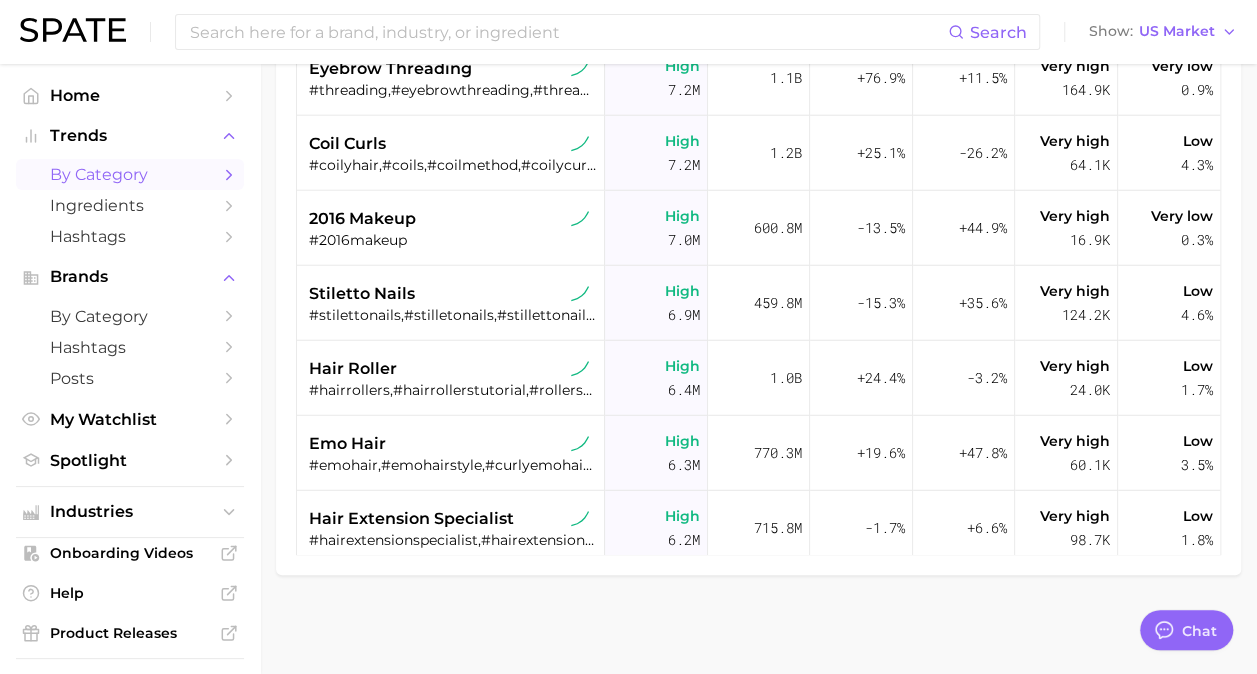 click on "1. beauty 2. Choose Category Overview Google TikTok Instagram Beta Filters 4 Early Stage Late Stage Whitespace Opportunity New Export Data Columns new Views Total Views WoW QoQ Total Posts Paid french manicure #frenchnails,#frenchmanicure,#frenchmani Very high 13.4m 1.5b -7.1% +2.4% Very high 260.3k Low 3.6% head spa #headspa,#headspatreatment,#koreanheadspa,#chicagoheadspa,#headspaasmr,#viralheadspa,#asmrheadspa,#tampaheadspa,#atlheadspa,#headspas,#njheadspa,#philadelphiaheadspa,#バチ指ヘッドスパ,#miamiheadspa,#arizonaheadspa,#charlotteheadspa,#dayheadspa Very high 13.0m 1.3b +11.9% +0.7% Very high 82.8k Very low 0.3% box braids Very high 12.9m 3.1b -4.9% +1.6% Very high 459.1k Low 2.6% burst fade haircut #burstfade,#burstfadedesign,#bursttaper Very high 12.8m 1.2b +12.4% -9.4% Very high 35.2k Very low 0.5% douyin makeup #douyinmakeup,#makeupdouyin,#douyinmakeuplook,#douyinmakeuptutorial,#maquillajedouyin,#douyinmakeupinspired,#douyininspiredmakeup,#douyinmakeuptrend,#pinkdouyinmakeup Very high 1.3b" at bounding box center (758, 140) 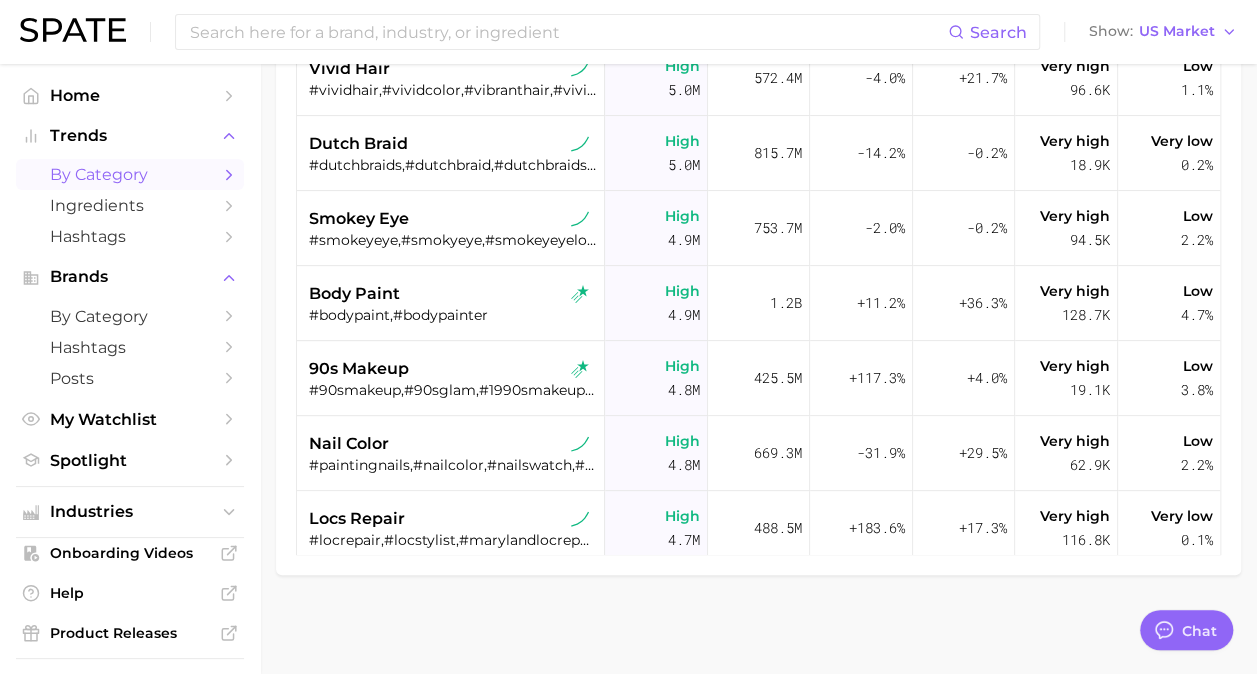 click on "1. beauty 2.  Choose Category Overview Google TikTok Instagram Beta Filters 4 Early Stage Late Stage Whitespace Opportunity New Export Data Columns new Views Total Views WoW QoQ Total Posts Paid blue nails #bluenails,#bluenails💙,#bluechromenails,#blueglitternails,#bluenailsdesign High 9.3m 802.2m +10.7% +18.9% Very high 119.4k Very low 0.6% square nail shape #squarenails,#squarenailsshape,#squareshapednails High 9.2m 695.4m +215.7% +15.5% Very high 109.4k Low 1.1% bling nails #blingnails,#blingfrenchtips,#blingedoutnails,#blingnails💎,#nailbling,#redblingnails,#blingednails,#blingnail,#blingblingnails,#blingnailart,#blingedoutfrenchtip High 9.0m 959.4m -18.5% +13.6% Very high 240.5k Low 1.5% knotless box braids High 8.8m 810.6m -6.7% +34.0% Very high 186.6k Very low 0.8% sleek ponytail High 8.7m 1.4b +18.8% -10.2% Very high 75.5k Low 4.4% coily hair High 8.5m 705.9m -12.9% +3.2% Very high 29.1k Low 4.9% white nails #whitetoes,#whitenails,#whitepedicure,#whitenailsdesign,#whitenail,#whiteacrylicnails High" at bounding box center [758, 140] 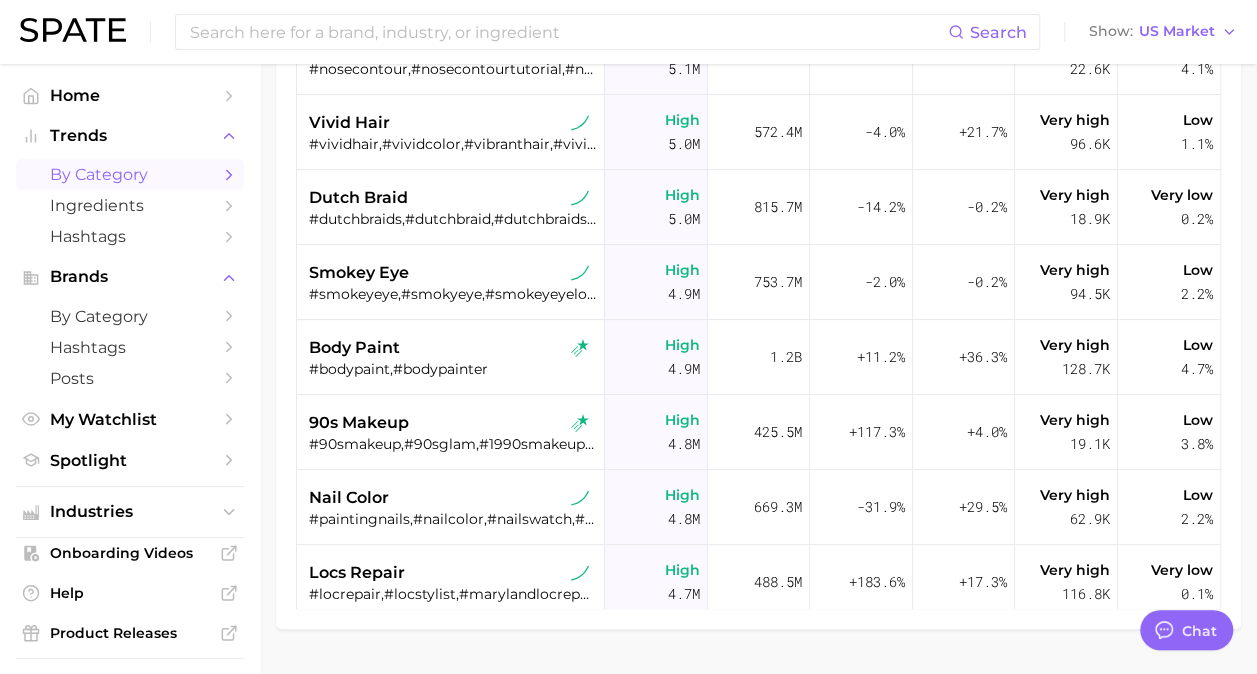 scroll, scrollTop: 378, scrollLeft: 0, axis: vertical 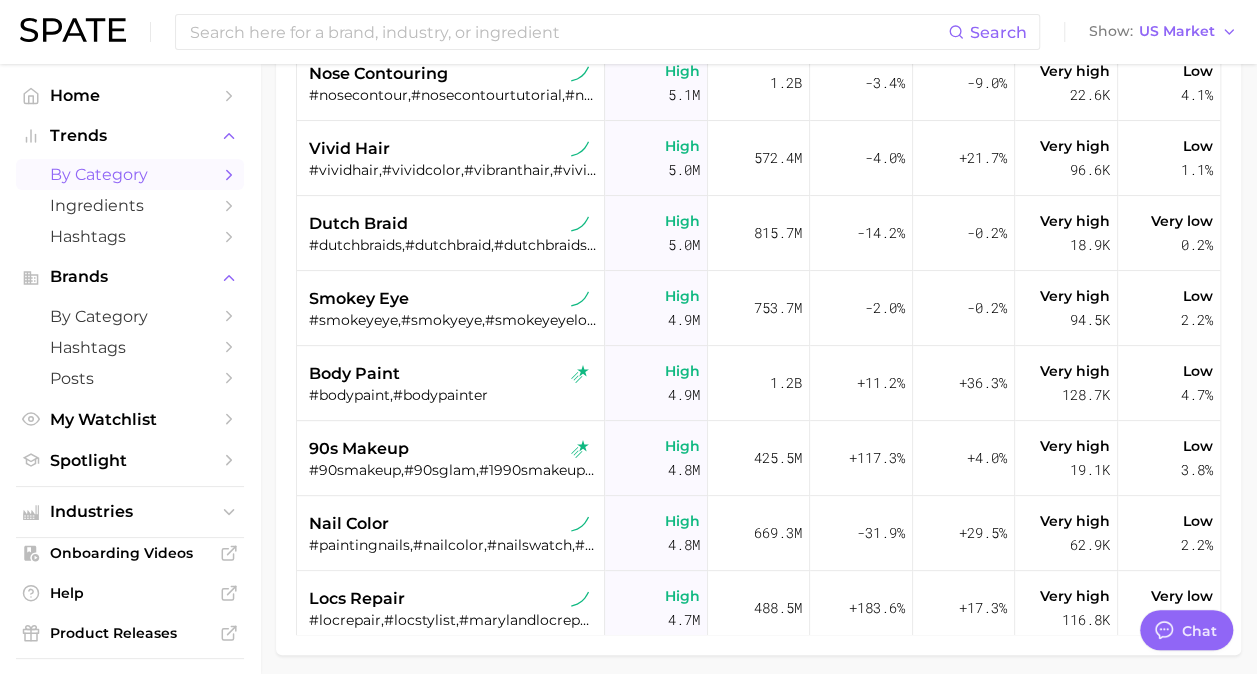 click on "Filters 4 Early Stage Late Stage Whitespace Opportunity New Export Data Columns new Views Total Views WoW QoQ Total Posts Paid blue nails #bluenails,#bluenails💙,#bluechromenails,#blueglitternails,#bluenailsdesign High 9.3m 802.2m +10.7% +18.9% Very high 119.4k Very low 0.6% square nail shape #squarenails,#squarenailsshape,#squareshapednails High 9.2m 695.4m +215.7% +15.5% Very high 109.4k Low 1.1% bling nails #blingnails,#blingfrenchtips,#blingedoutnails,#blingnails💎,#nailbling,#redblingnails,#blingednails,#blingnail,#blingblingnails,#blingnailart,#blingedoutfrenchtip High 9.0m 959.4m -18.5% +13.6% Very high 240.5k Low 1.5% knotless box braids High 8.8m 810.6m -6.7% +34.0% Very high 186.6k Very low 0.8% sleek ponytail High 8.7m 1.4b +18.8% -10.2% Very high 75.5k Low 4.4% coily hair #coilyhair,#coily,#type4kinksandcoils,#coilyhairstyles,#coilyhairtype,#kinkycoilyhair,#curlycoilyhair,#coilycut,#coilyhaircare,#kinkycoily,#coilyhairroutine,#coilyhairmagic,#coilygirls,#coilynaturalhair,#coilygirltiktok High" at bounding box center (758, 252) 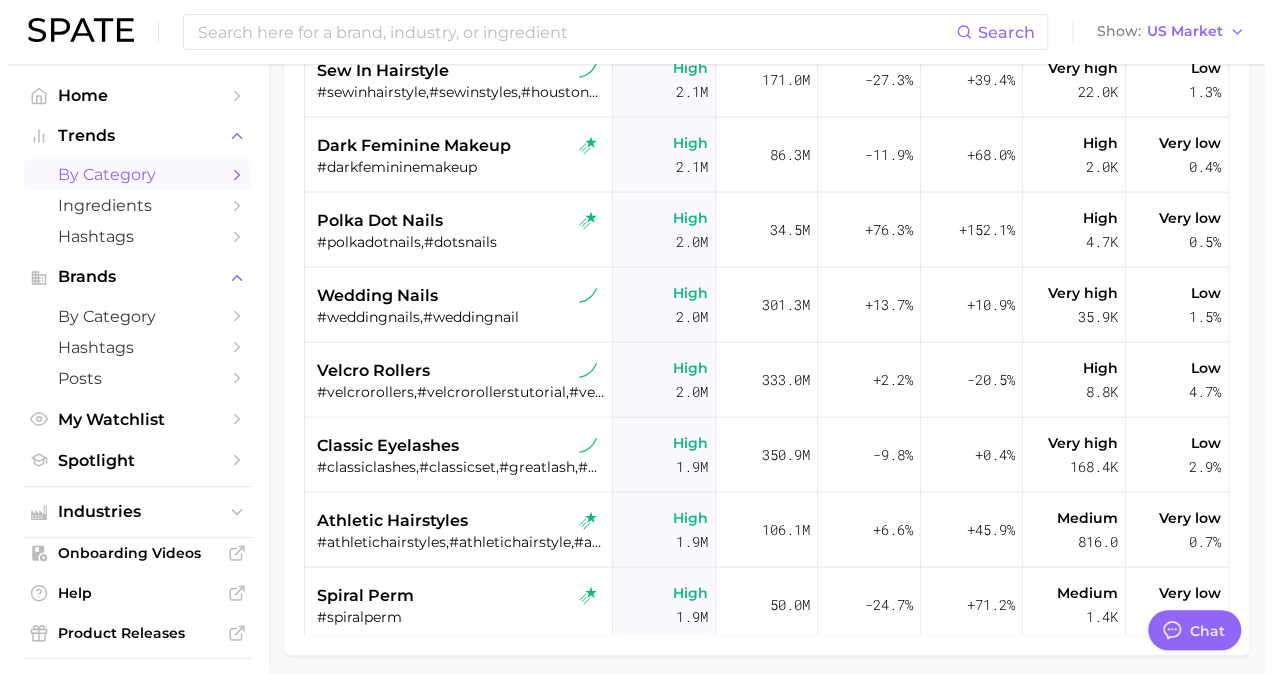 scroll, scrollTop: 13188, scrollLeft: 0, axis: vertical 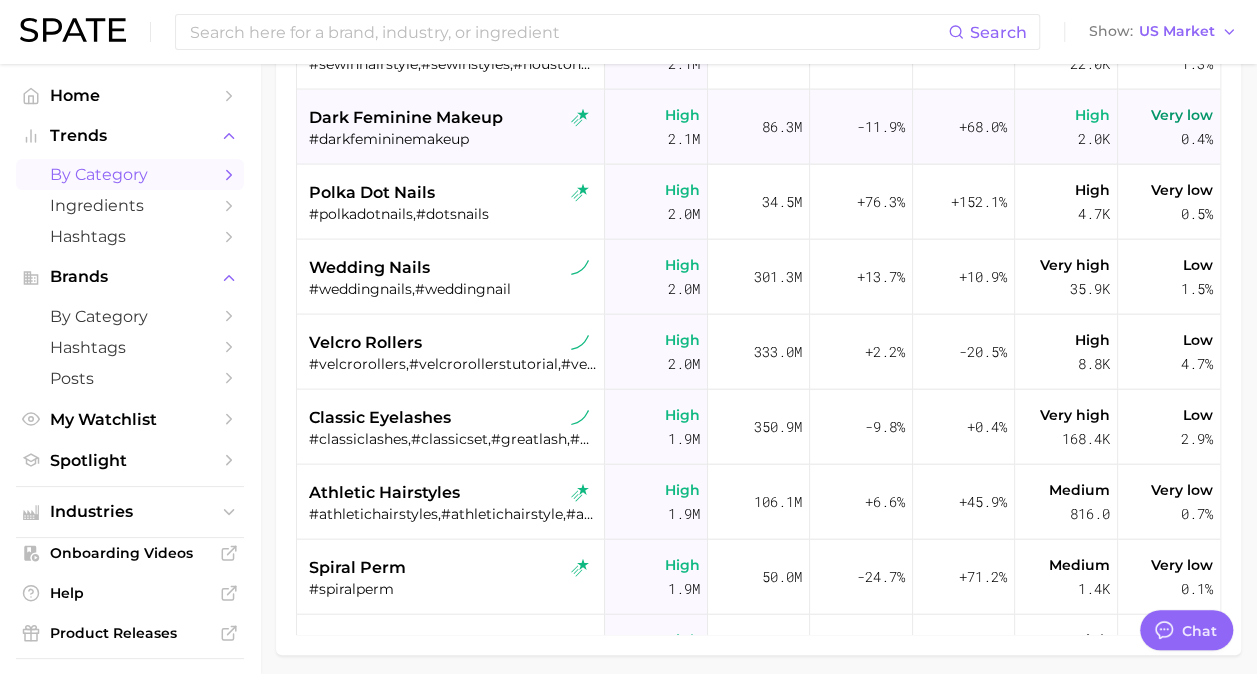 click on "#darkfemininemakeup" at bounding box center (453, 138) 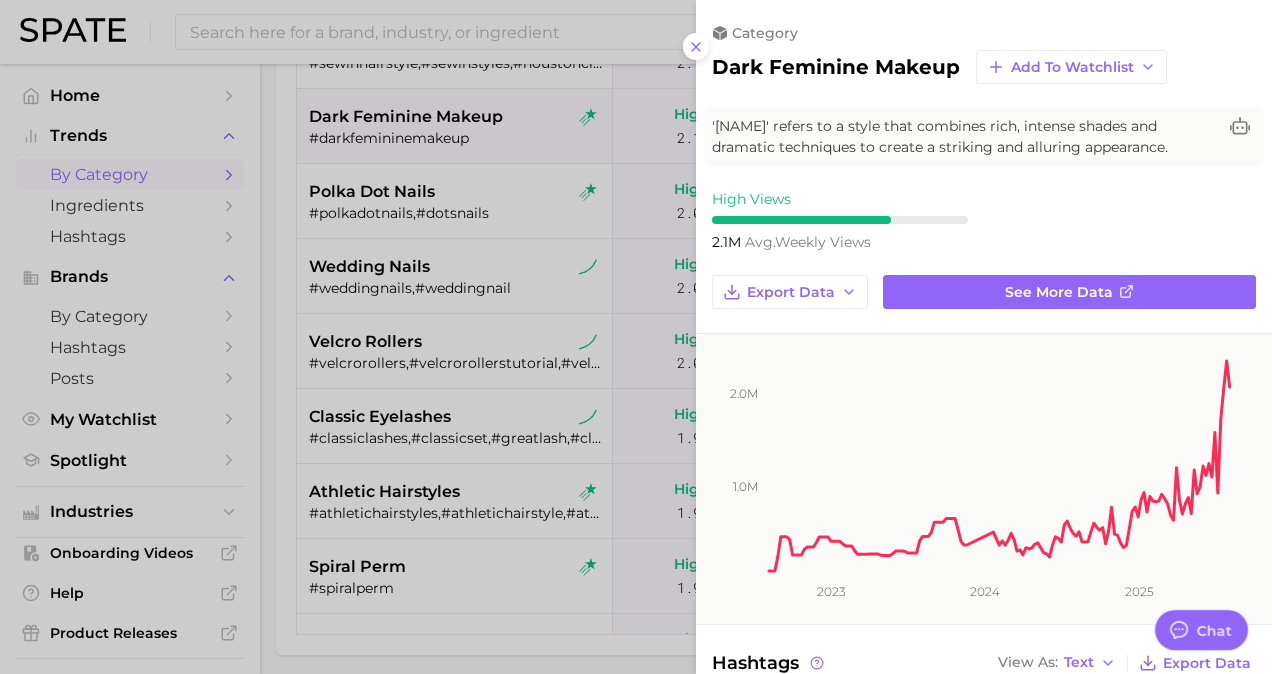 scroll, scrollTop: 0, scrollLeft: 0, axis: both 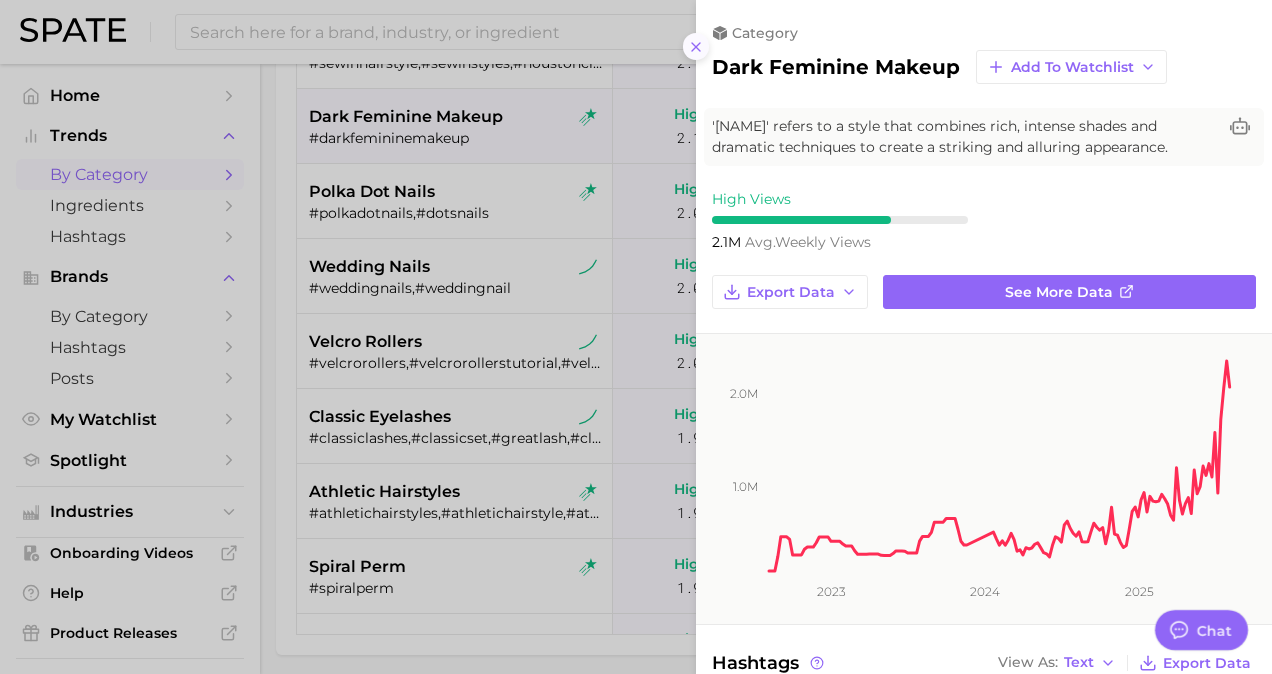 click 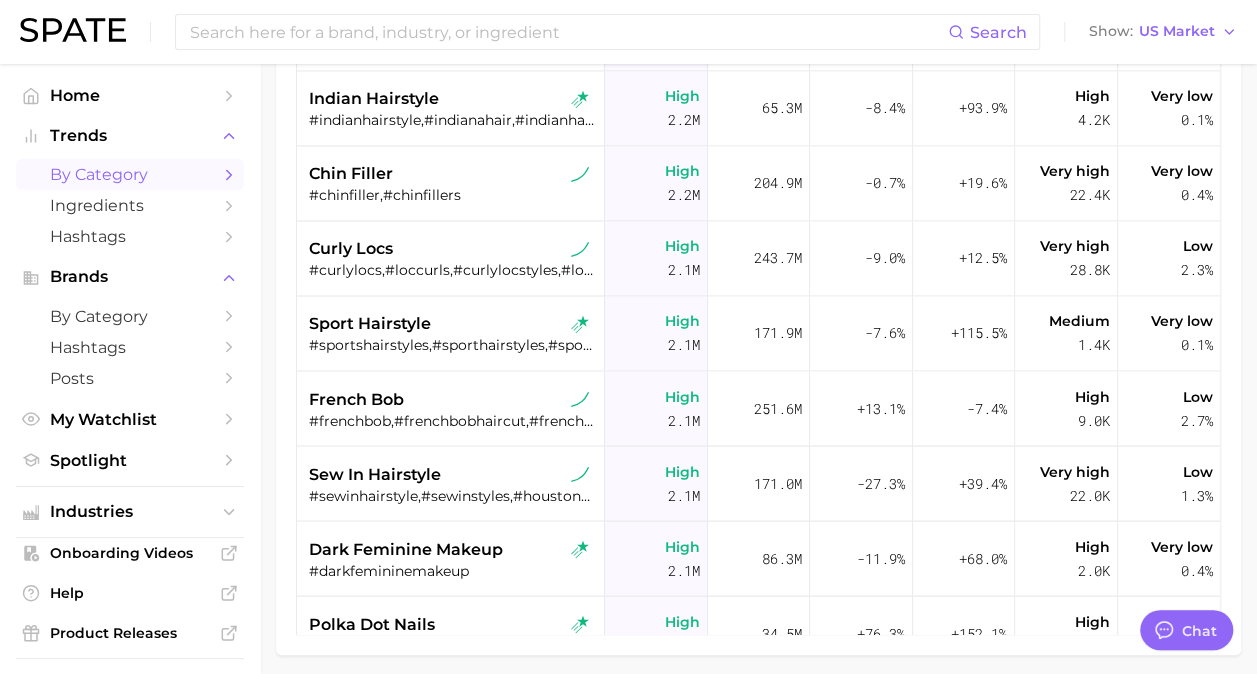 scroll, scrollTop: 12754, scrollLeft: 0, axis: vertical 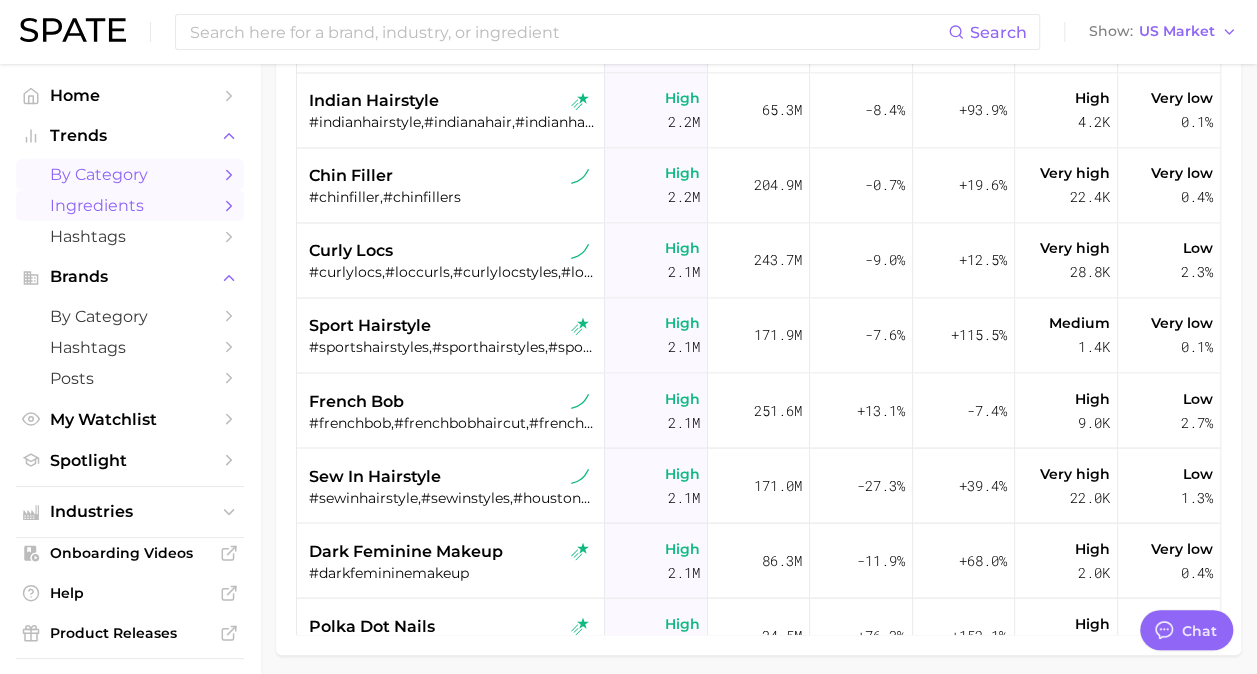 click on "Ingredients" at bounding box center (130, 205) 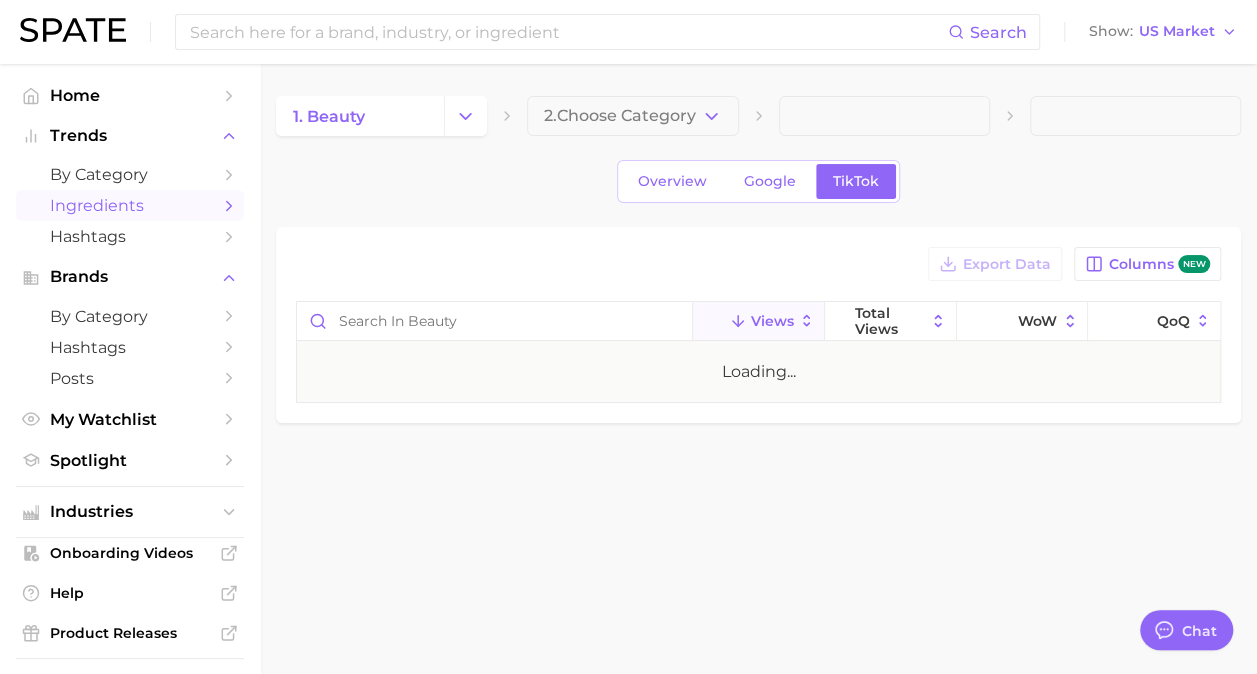 scroll, scrollTop: 0, scrollLeft: 0, axis: both 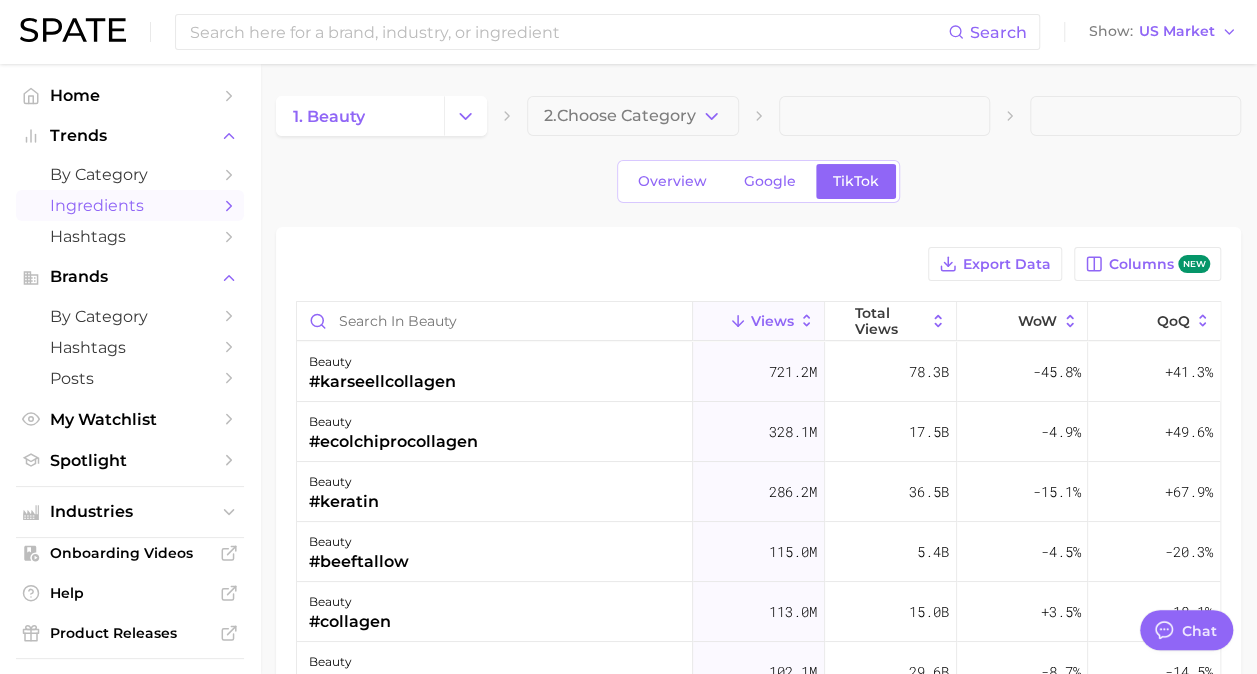 click on "Overview Google TikTok" at bounding box center (758, 181) 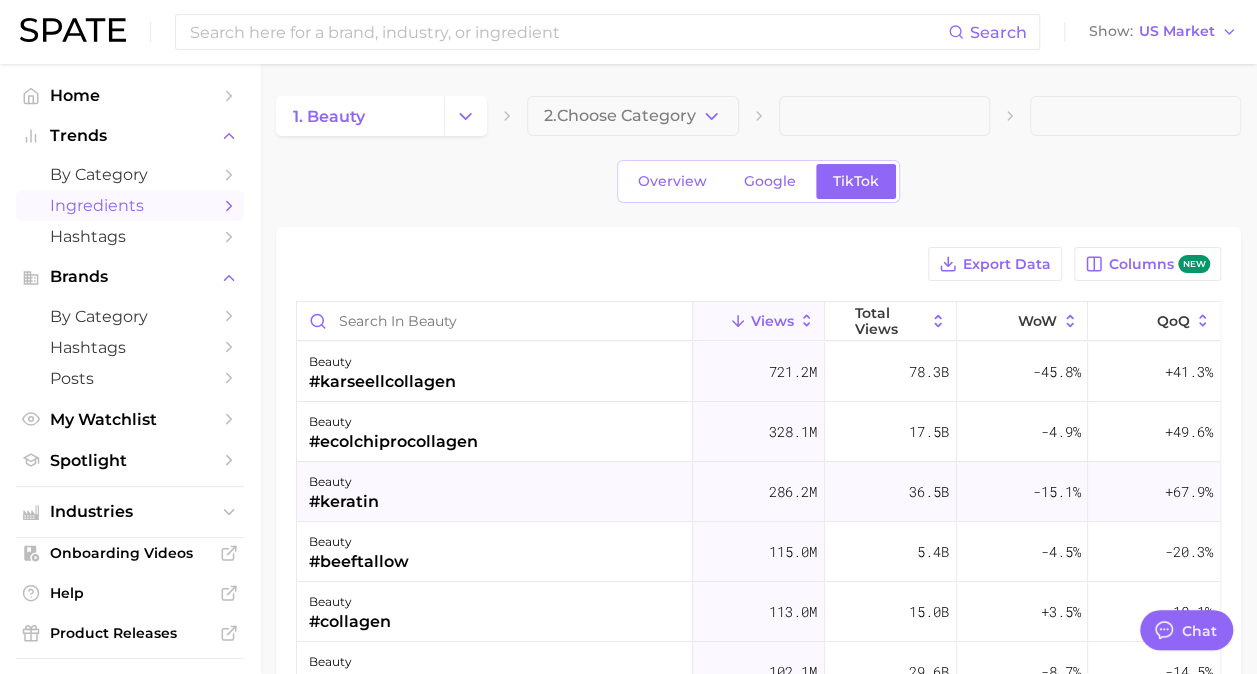 scroll, scrollTop: 36, scrollLeft: 0, axis: vertical 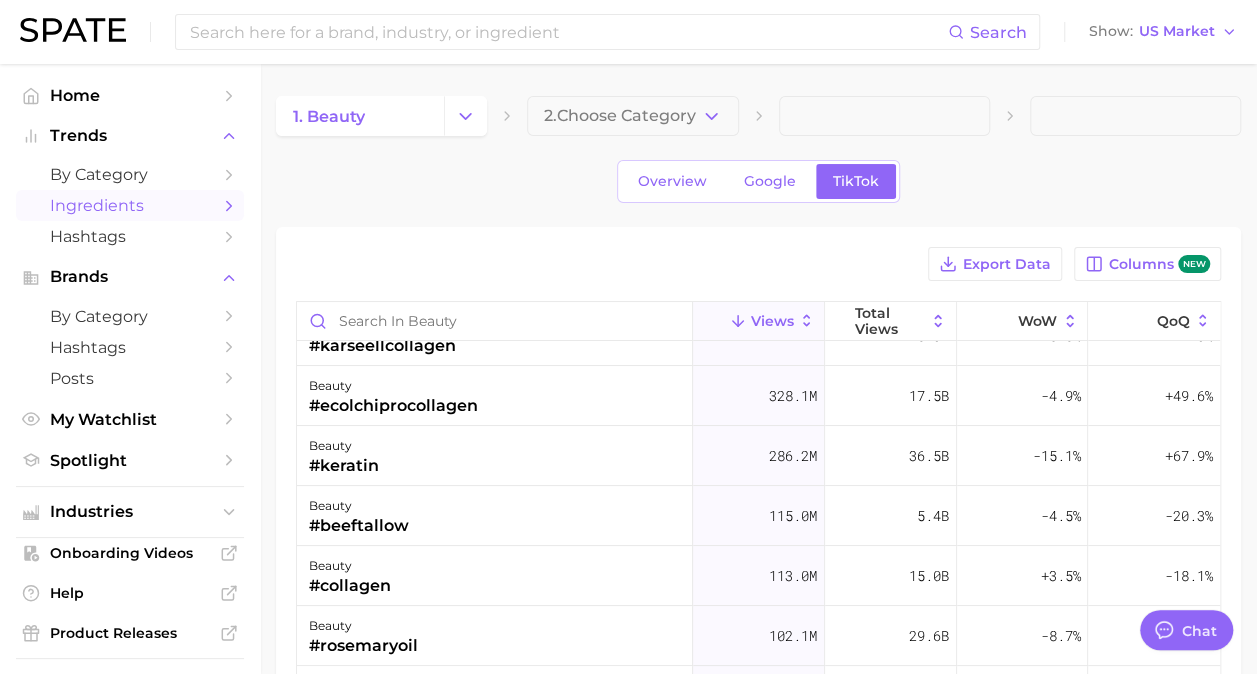 click on "Export Data Columns new" at bounding box center (758, 264) 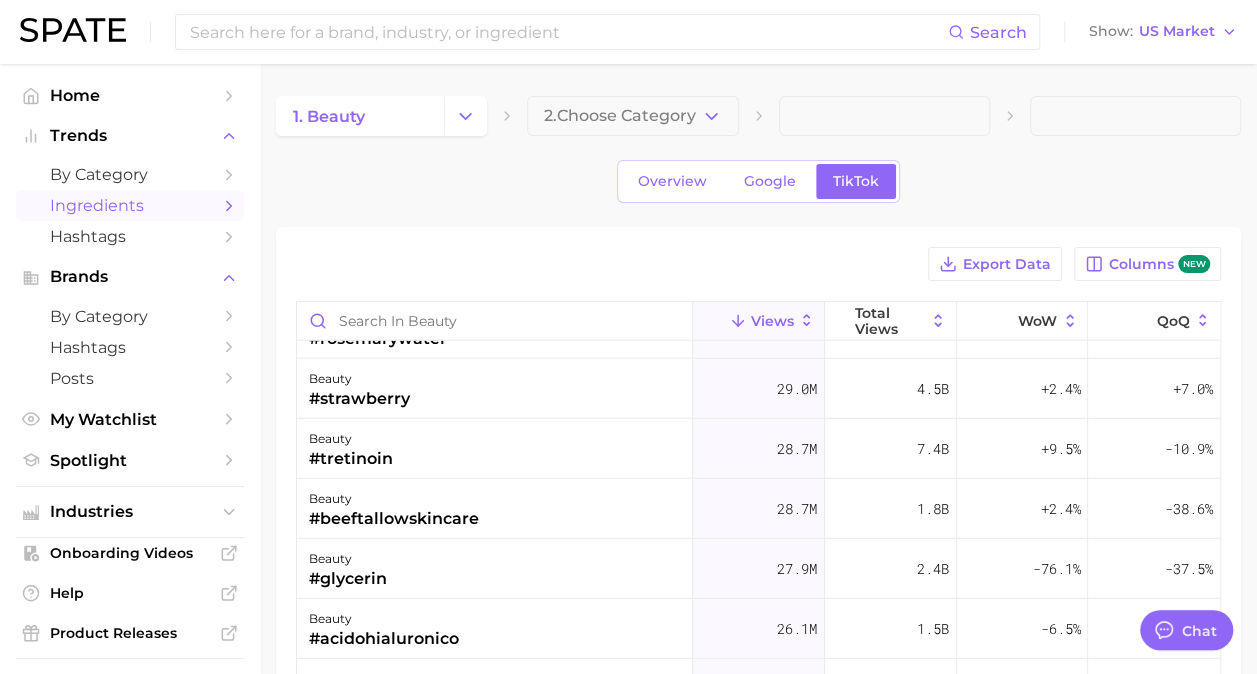 scroll, scrollTop: 2504, scrollLeft: 0, axis: vertical 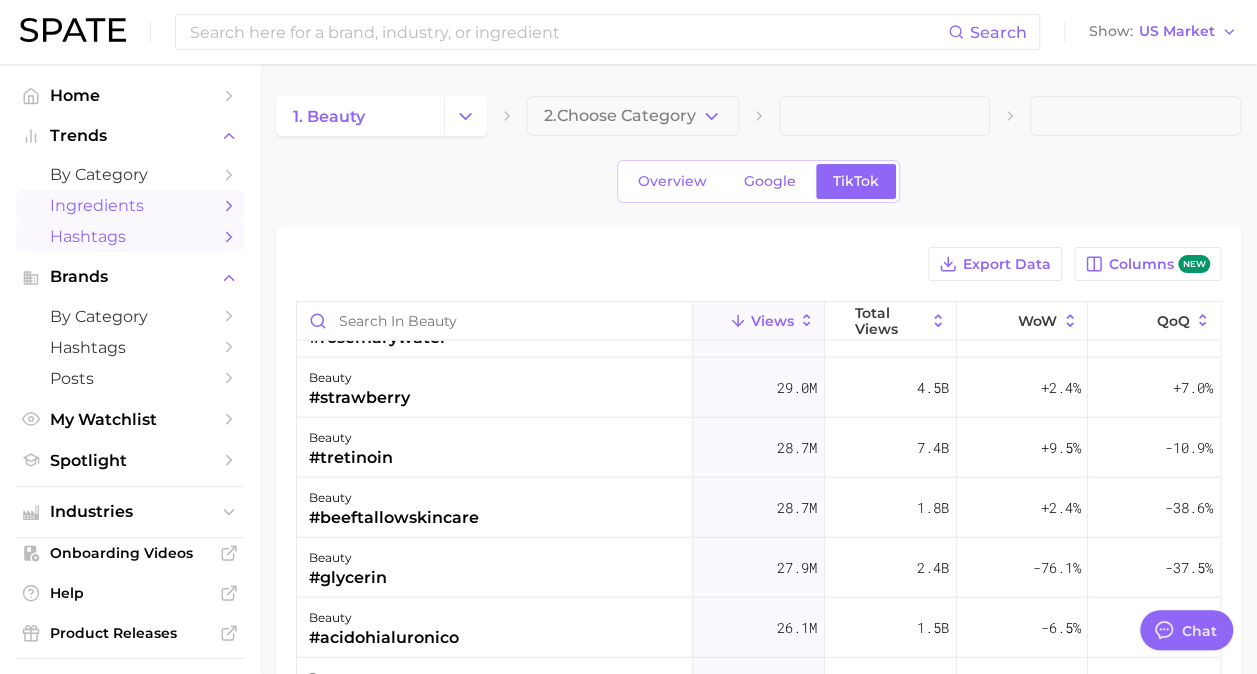 click on "Hashtags" at bounding box center [130, 236] 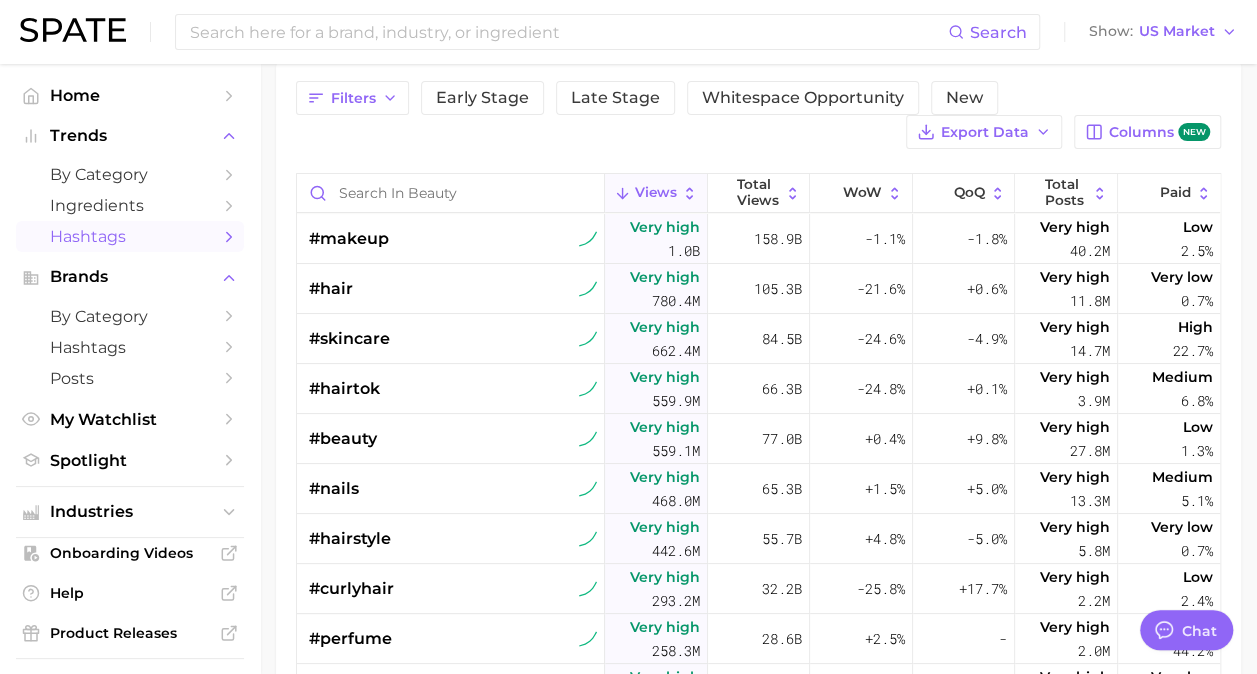 scroll, scrollTop: 168, scrollLeft: 0, axis: vertical 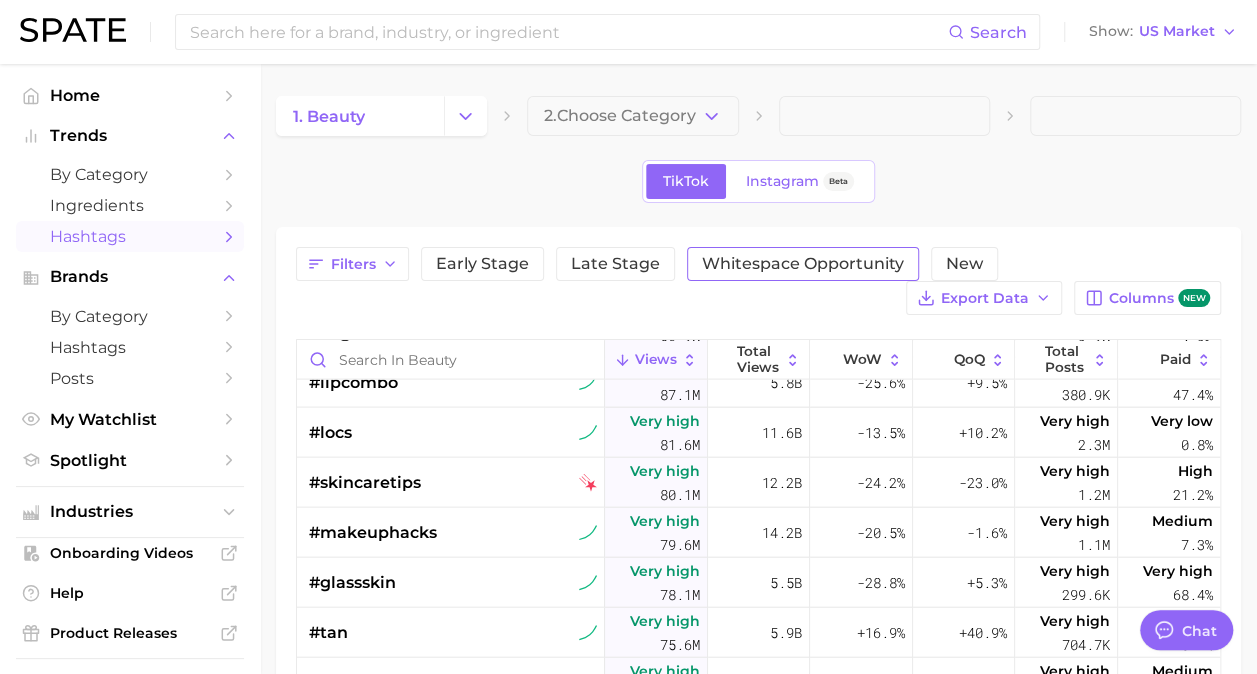 click on "Whitespace Opportunity" at bounding box center (803, 264) 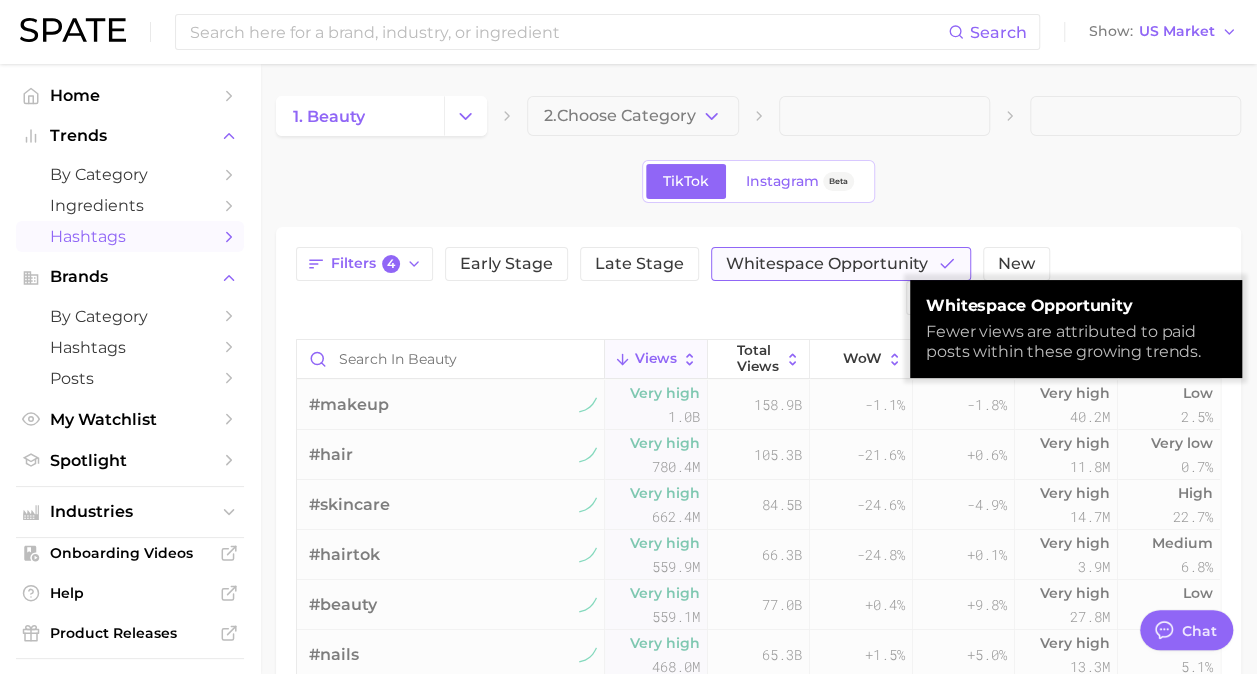 scroll, scrollTop: 0, scrollLeft: 0, axis: both 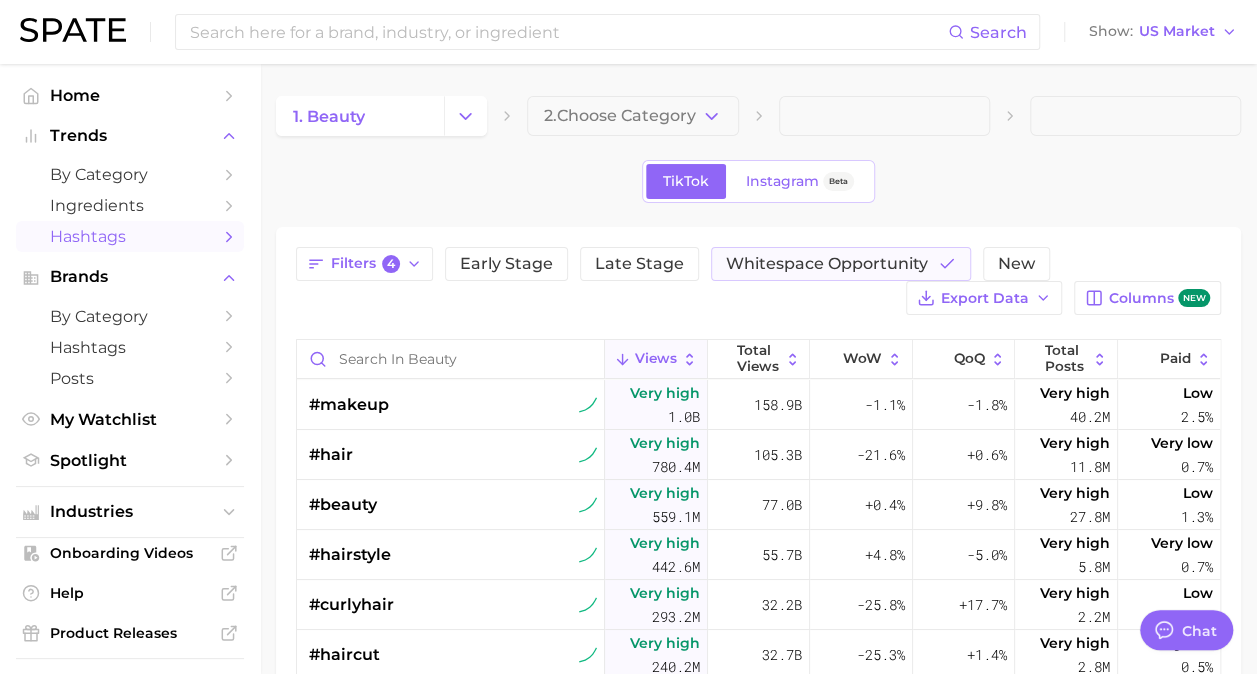 click on "Filters 4 Early Stage Late Stage Whitespace Opportunity New Export Data Columns new" at bounding box center [758, 281] 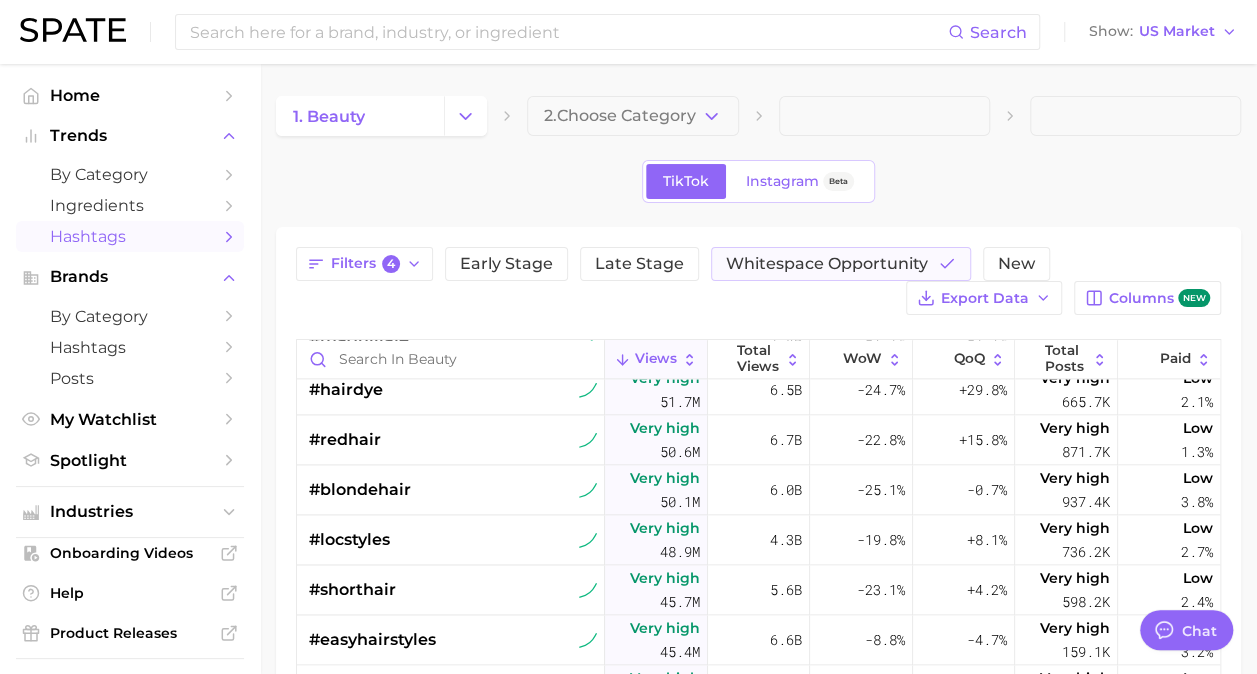 scroll, scrollTop: 1316, scrollLeft: 0, axis: vertical 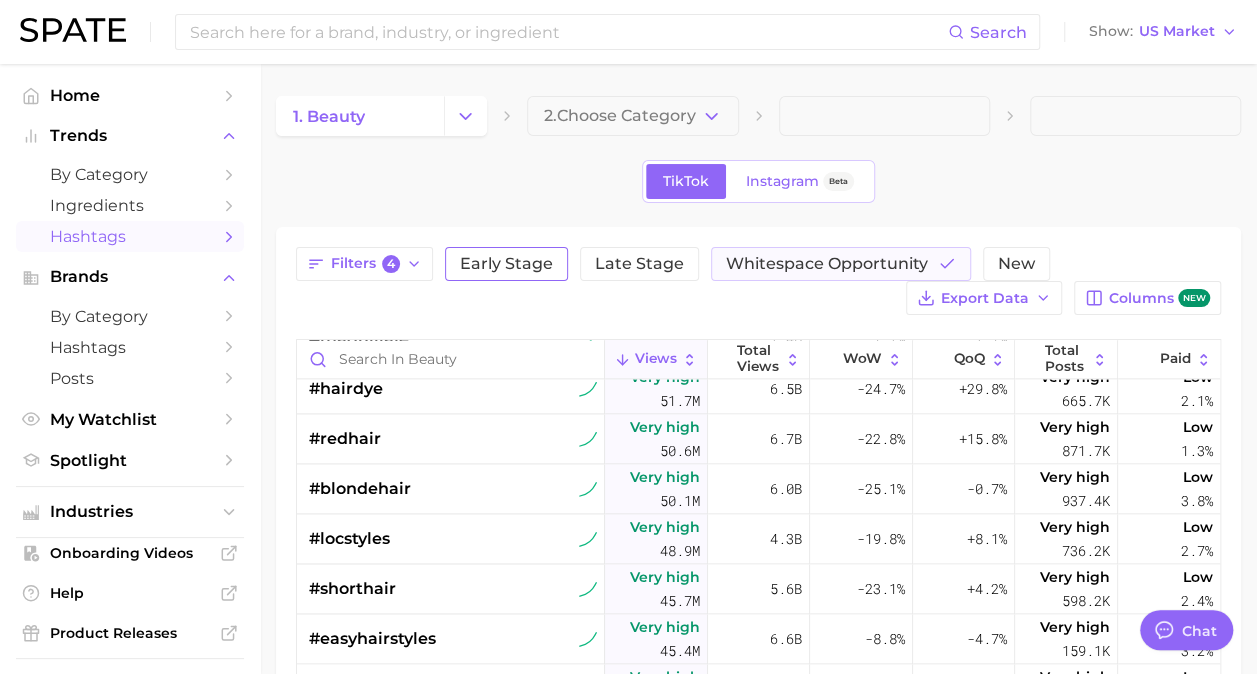 click on "Early Stage" at bounding box center (506, 264) 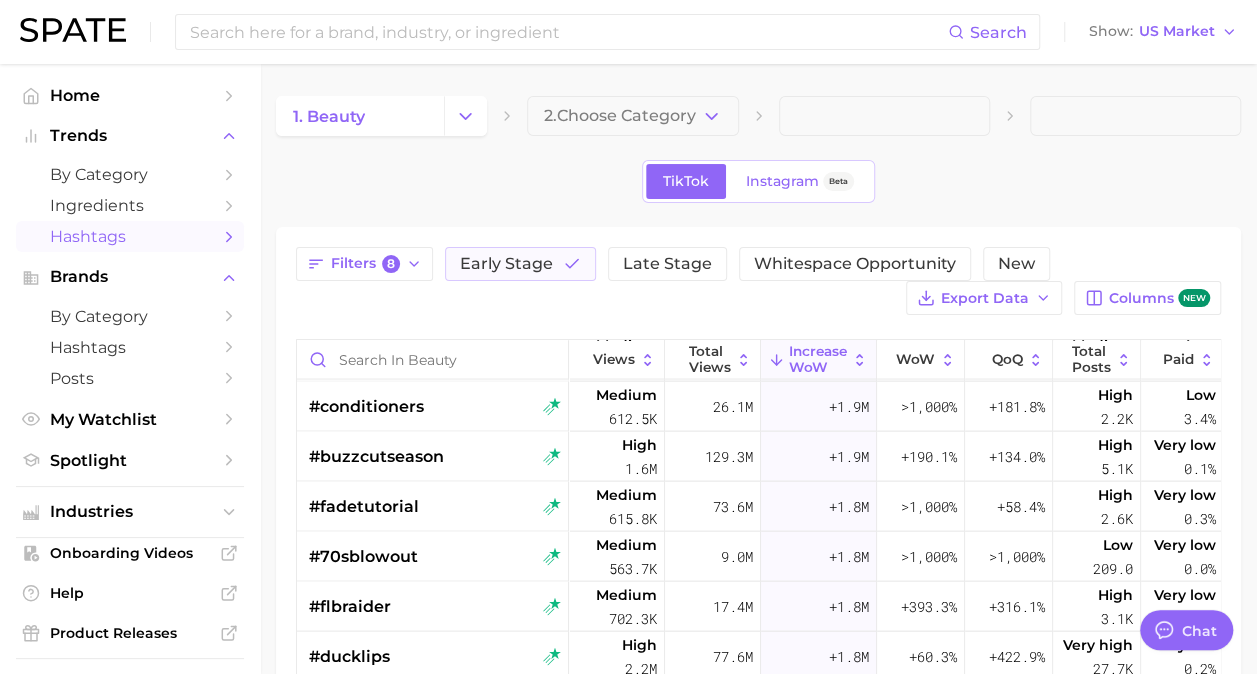 scroll, scrollTop: 2111, scrollLeft: 0, axis: vertical 